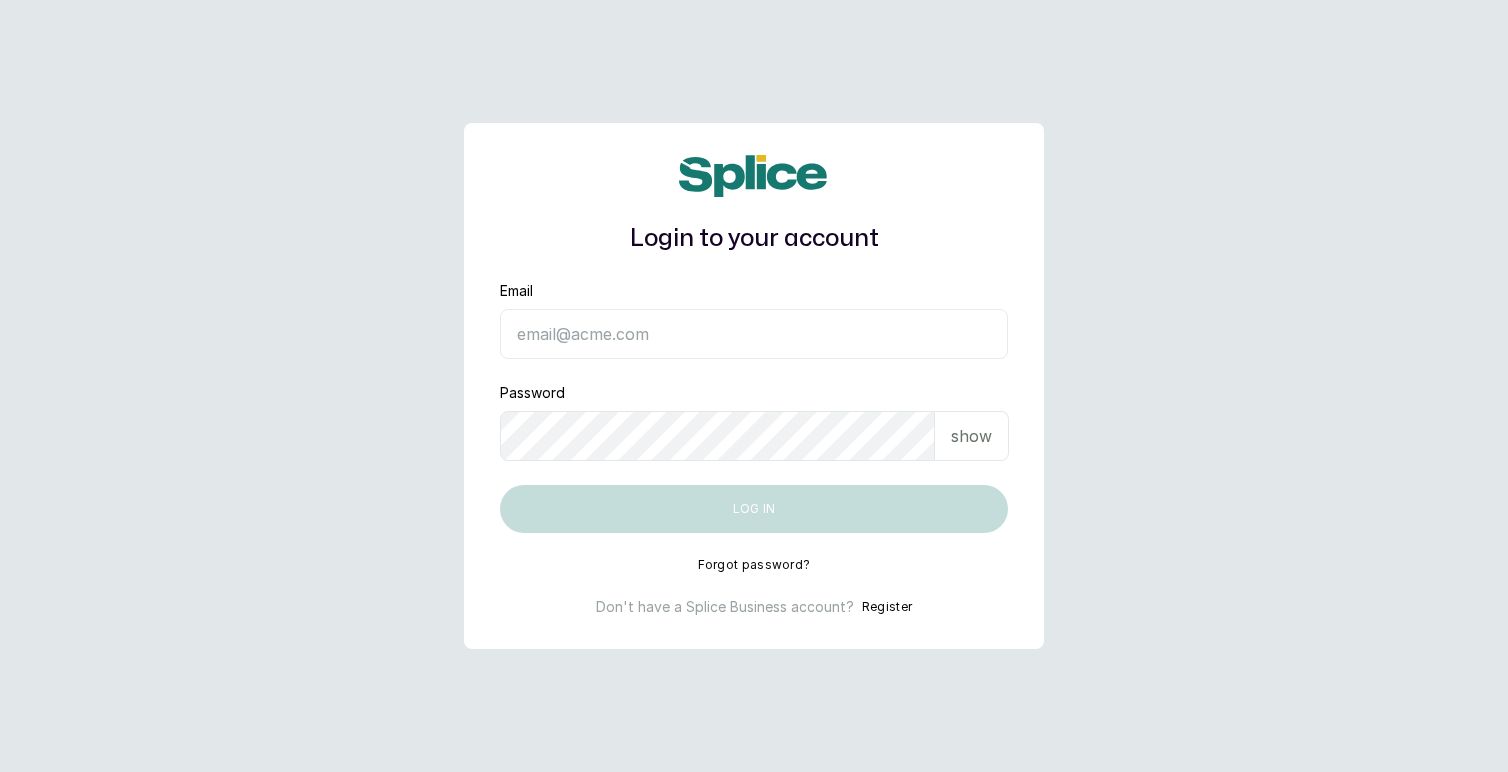 scroll, scrollTop: 0, scrollLeft: 0, axis: both 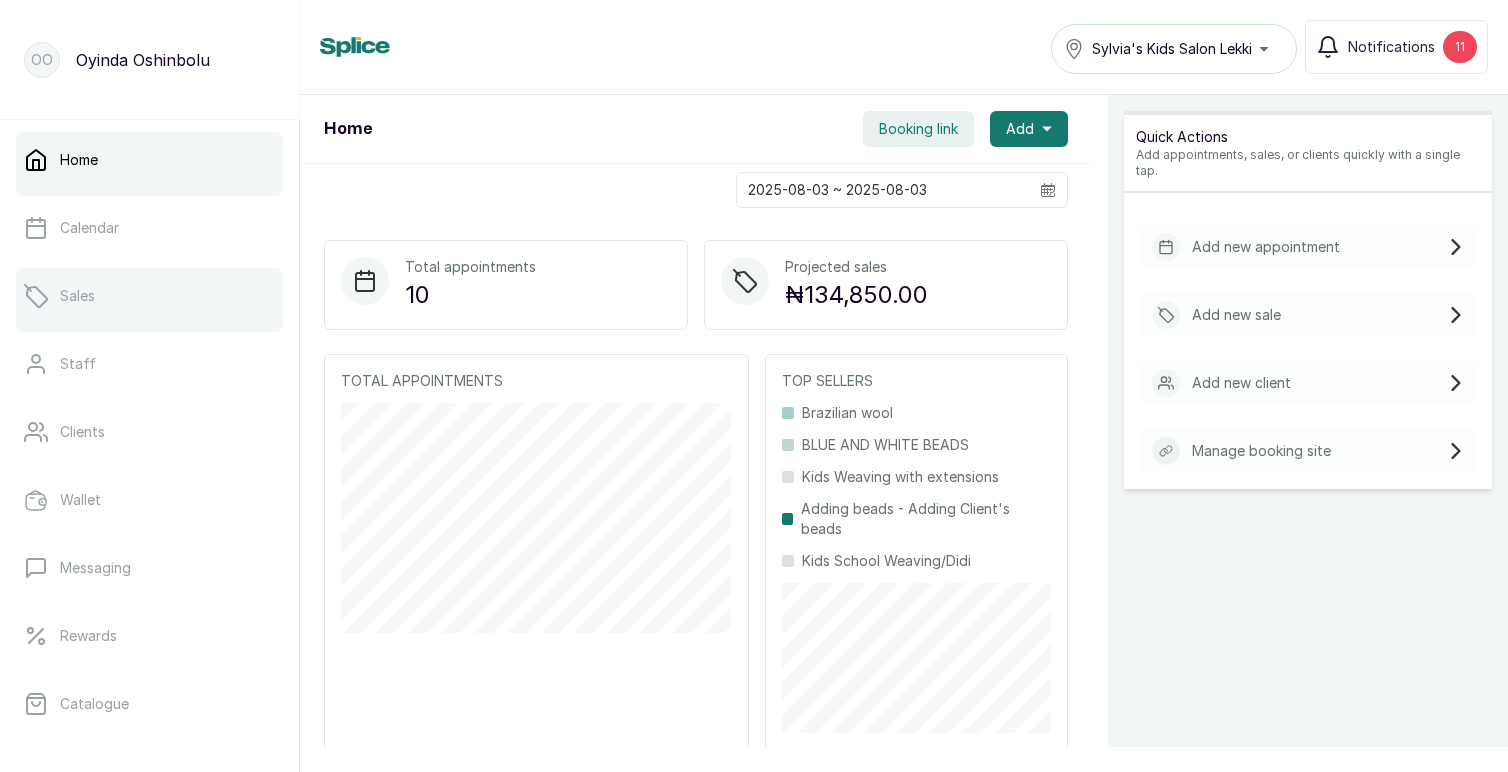 click on "Sales" at bounding box center (149, 296) 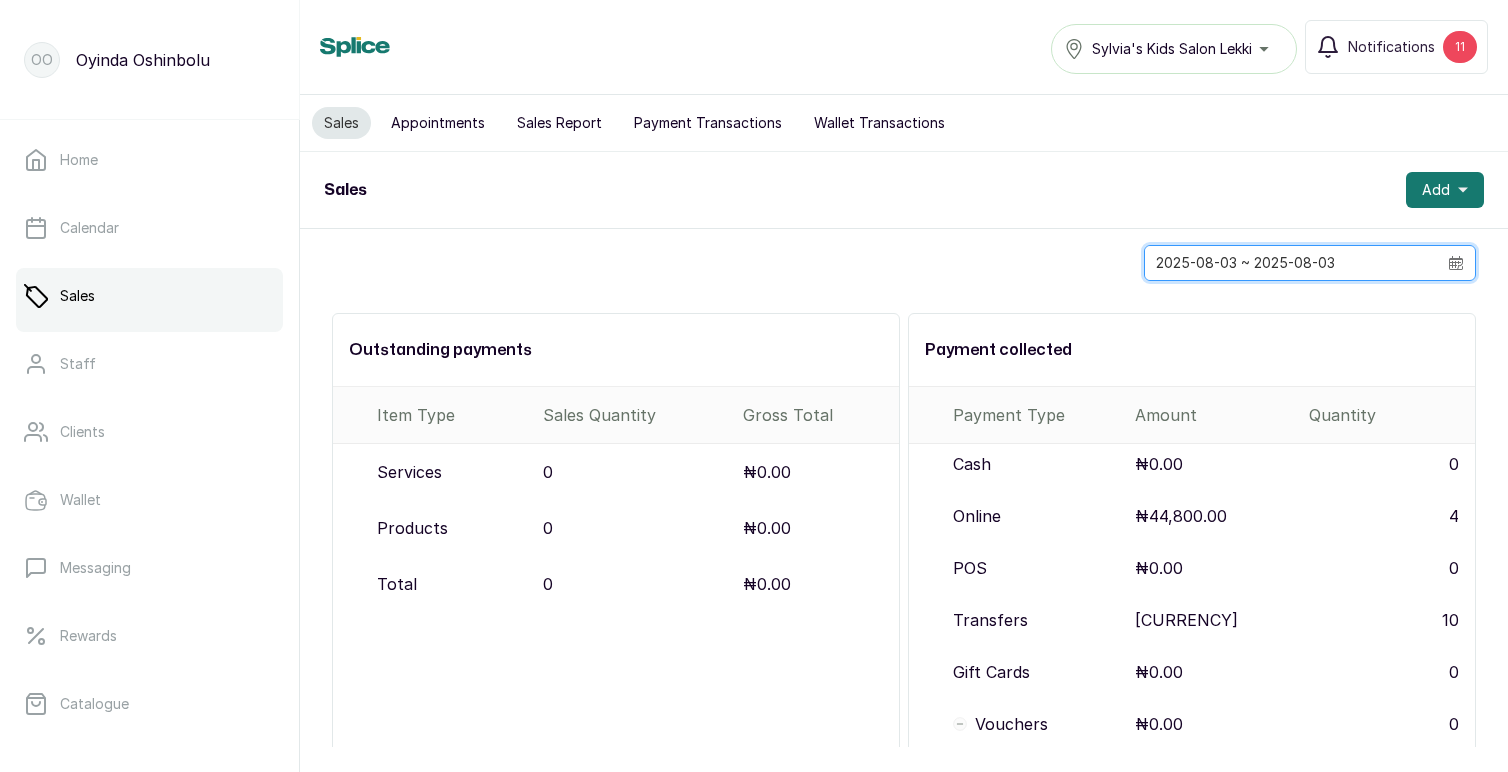 click on "2025-08-03 ~ 2025-08-03" at bounding box center [1291, 263] 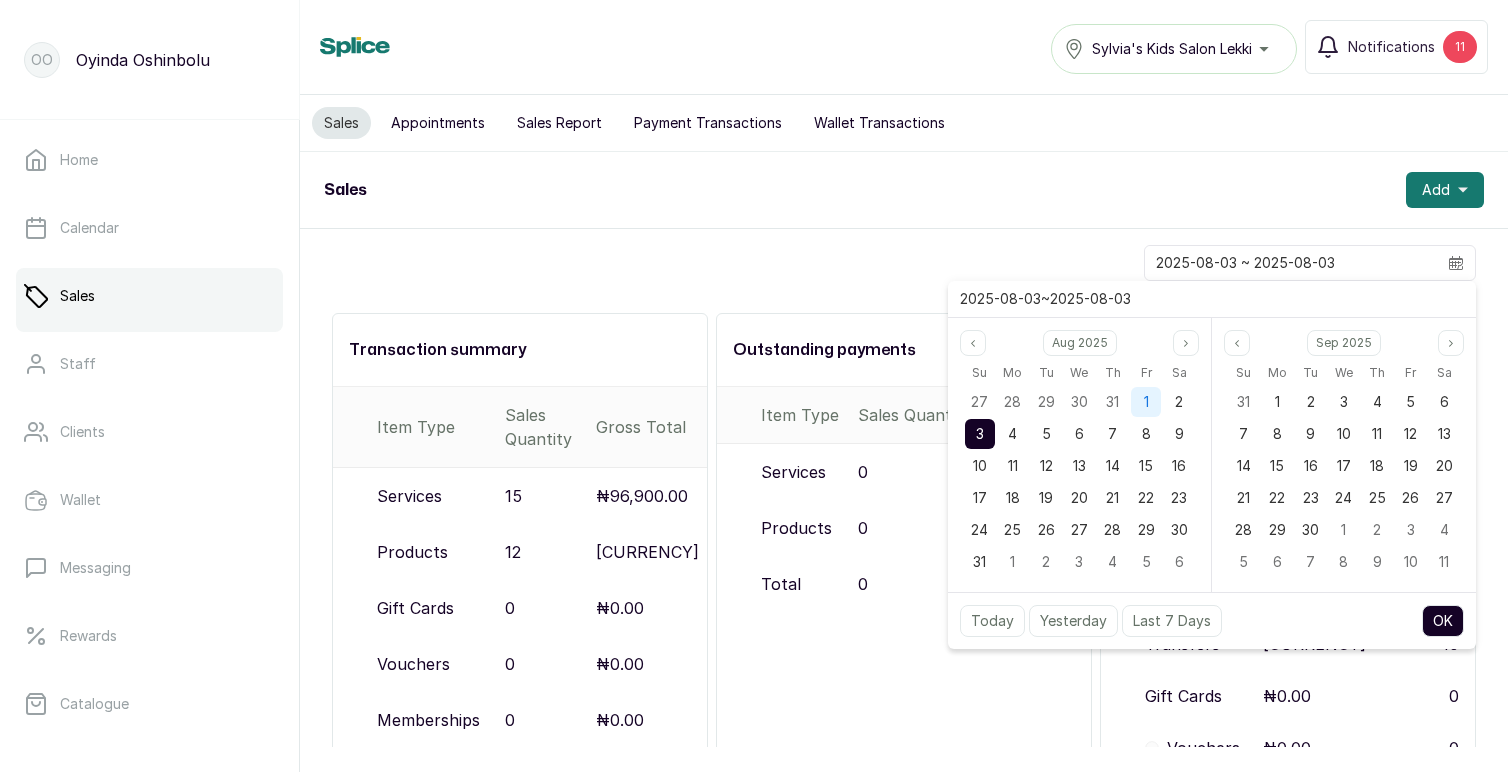 click on "1" at bounding box center (1146, 401) 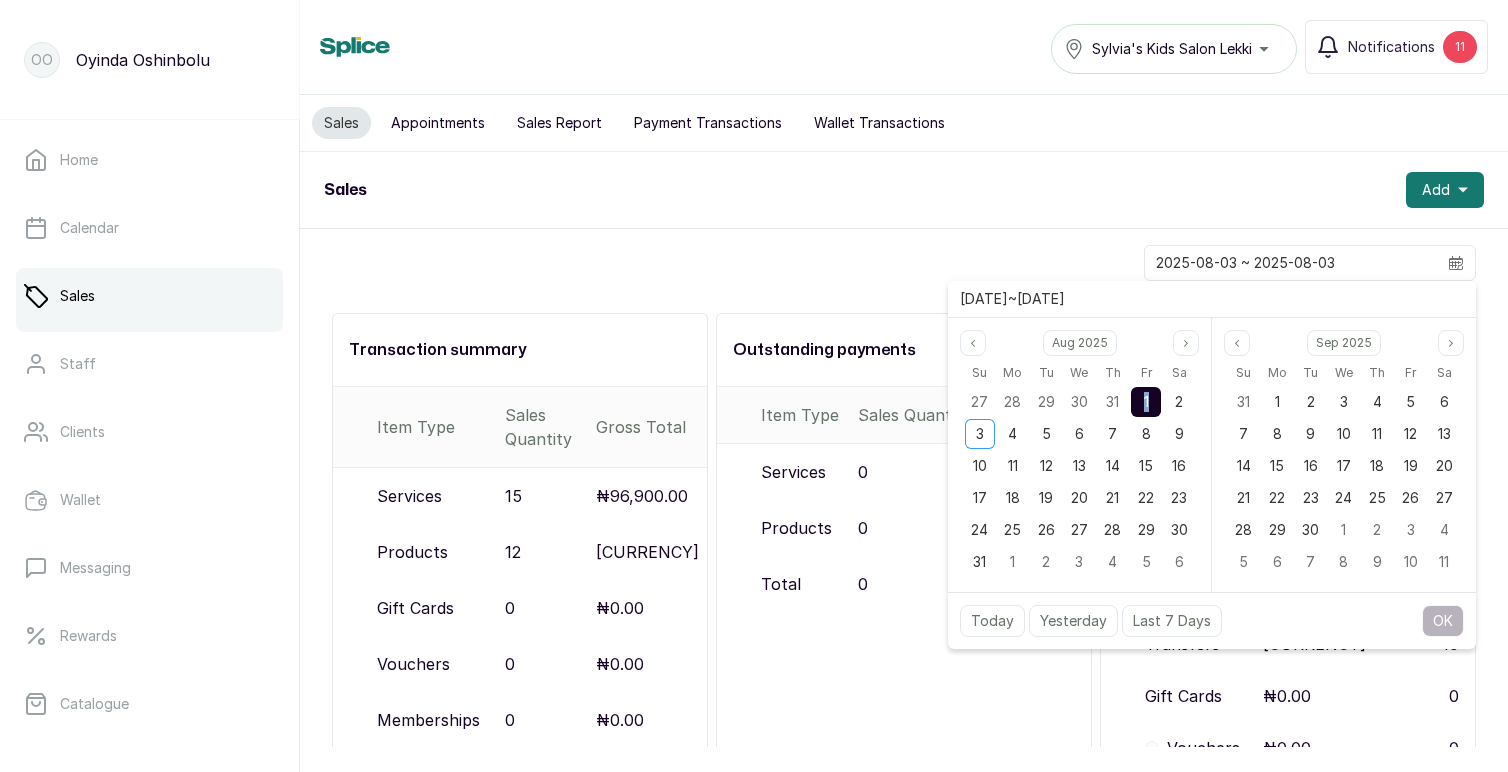 click on "1" at bounding box center (1146, 401) 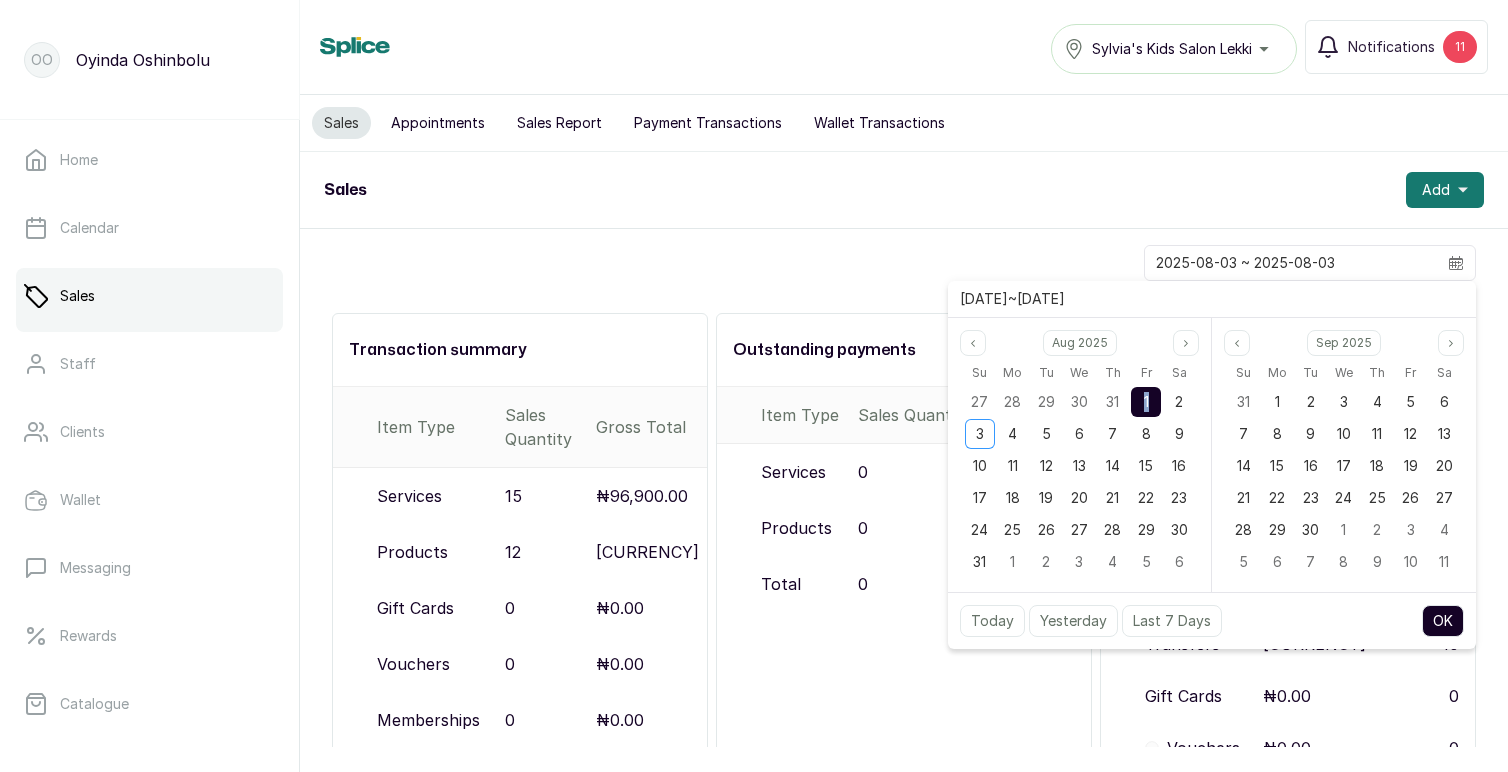 click on "OK" at bounding box center (1443, 621) 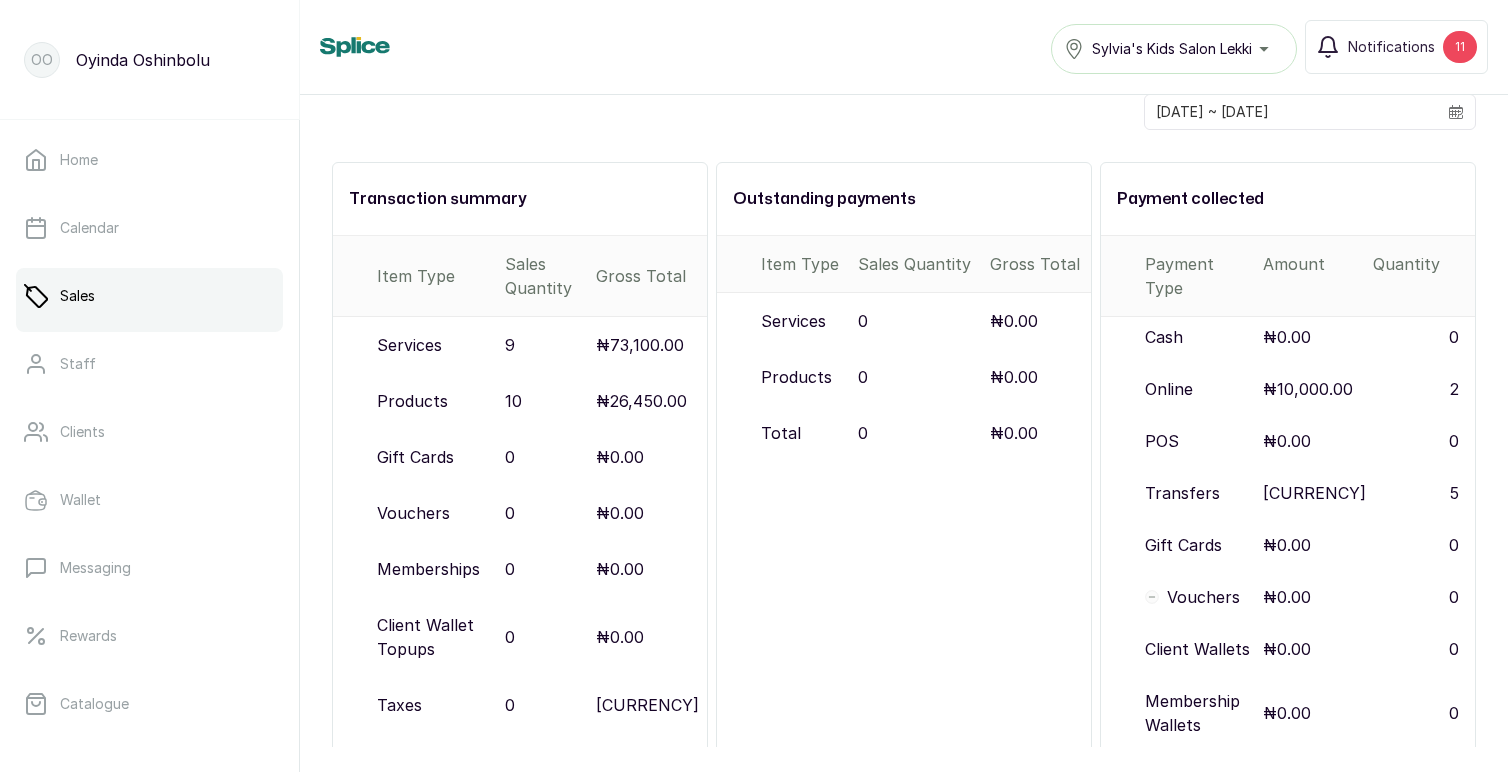 scroll, scrollTop: 157, scrollLeft: 0, axis: vertical 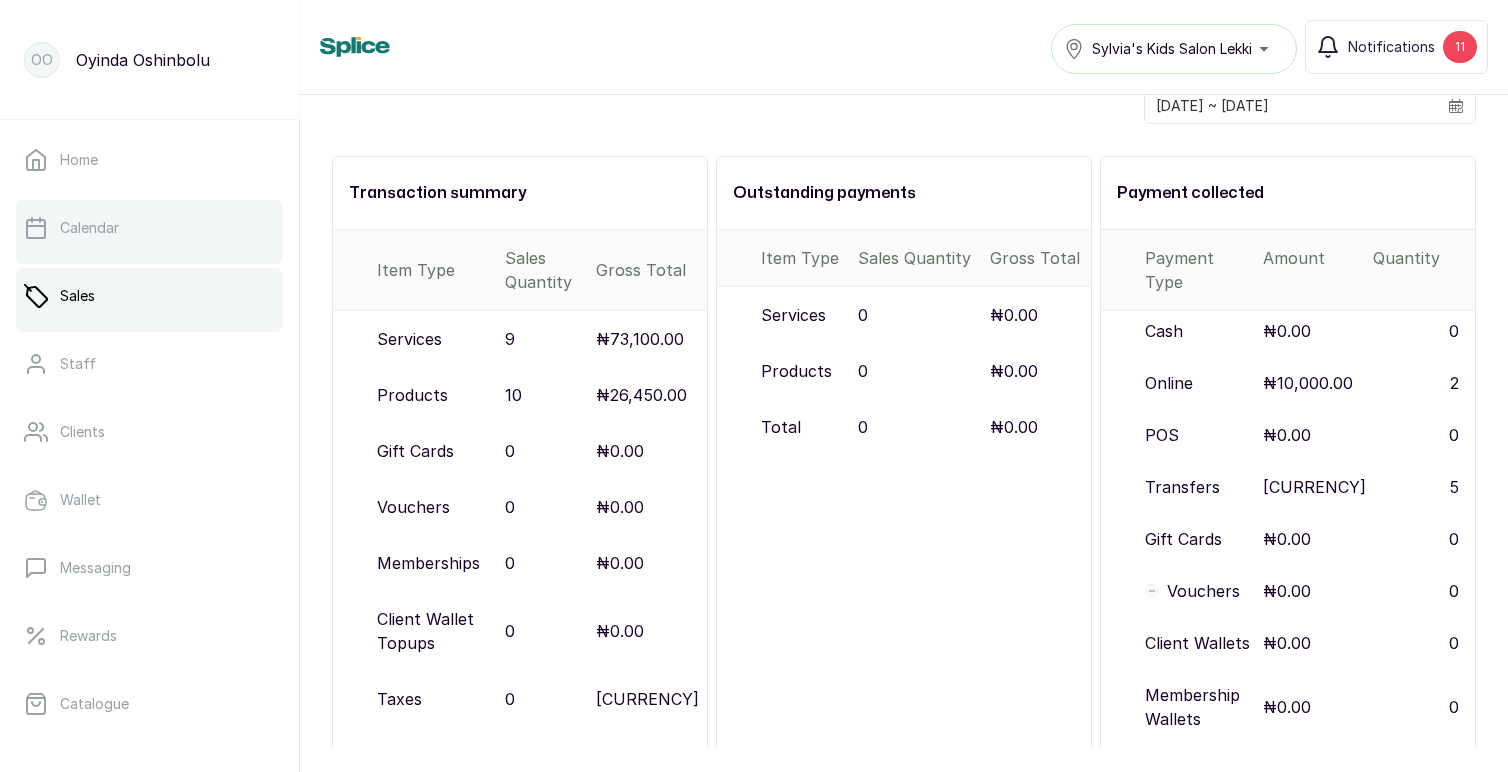 click on "Calendar" at bounding box center [89, 228] 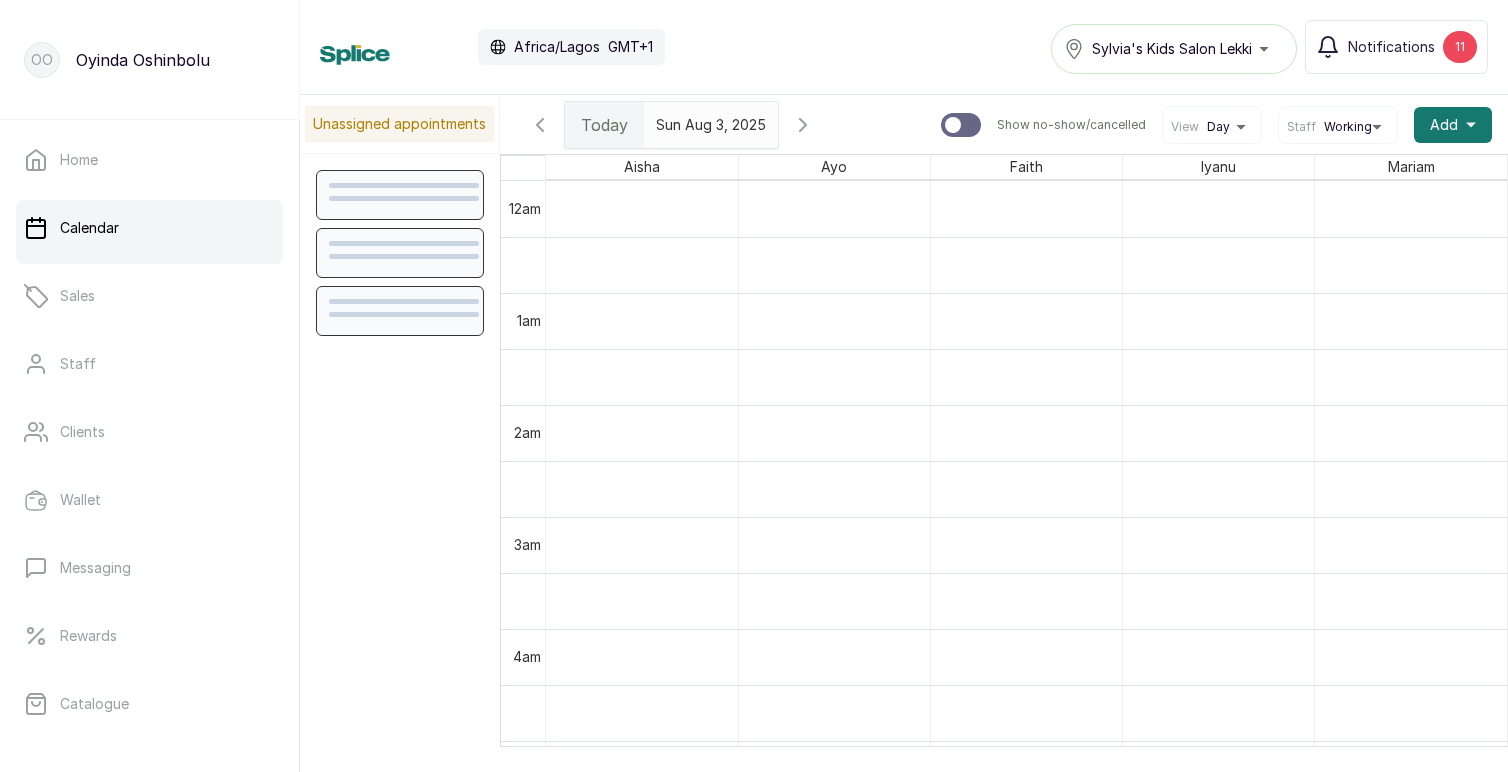 scroll, scrollTop: 673, scrollLeft: 0, axis: vertical 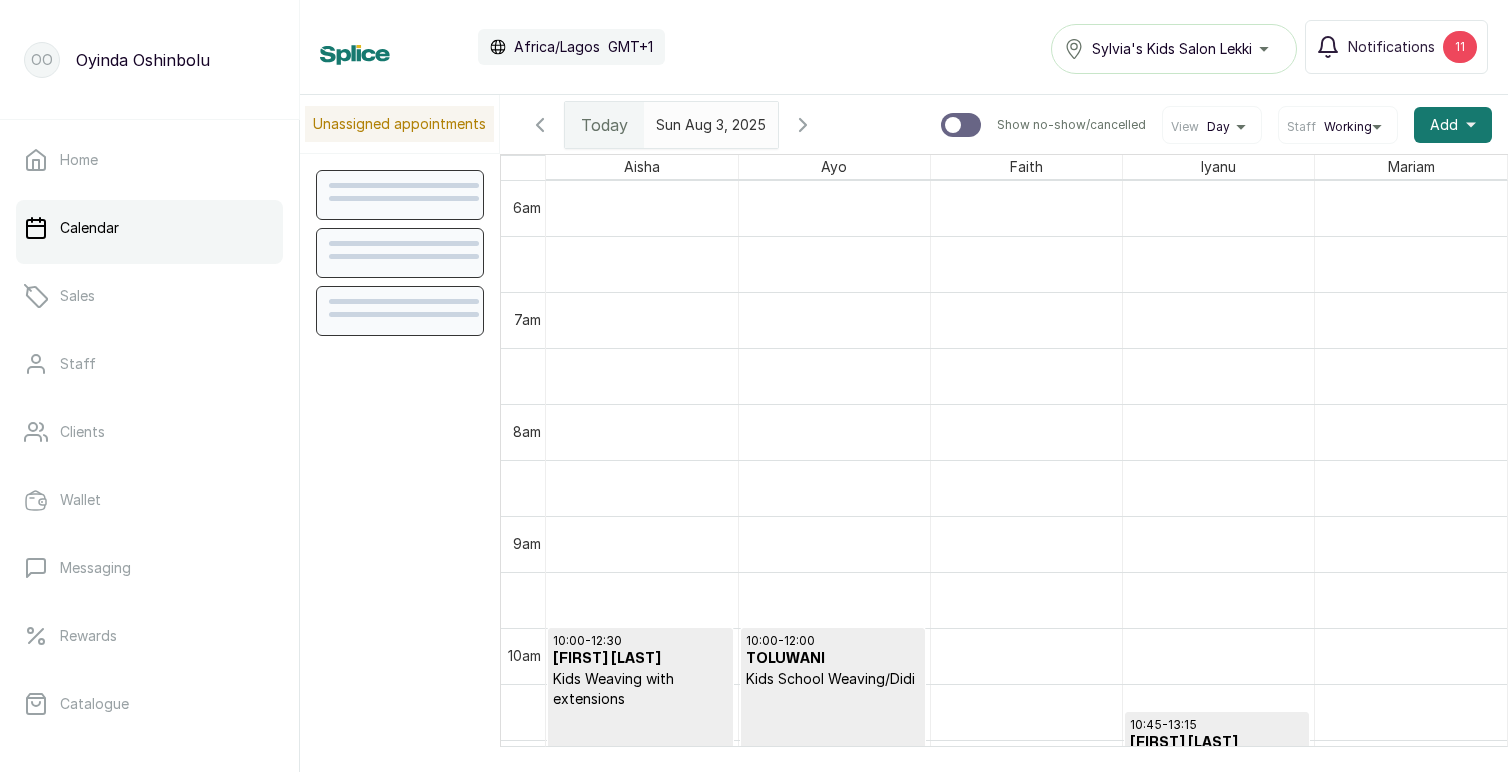 click 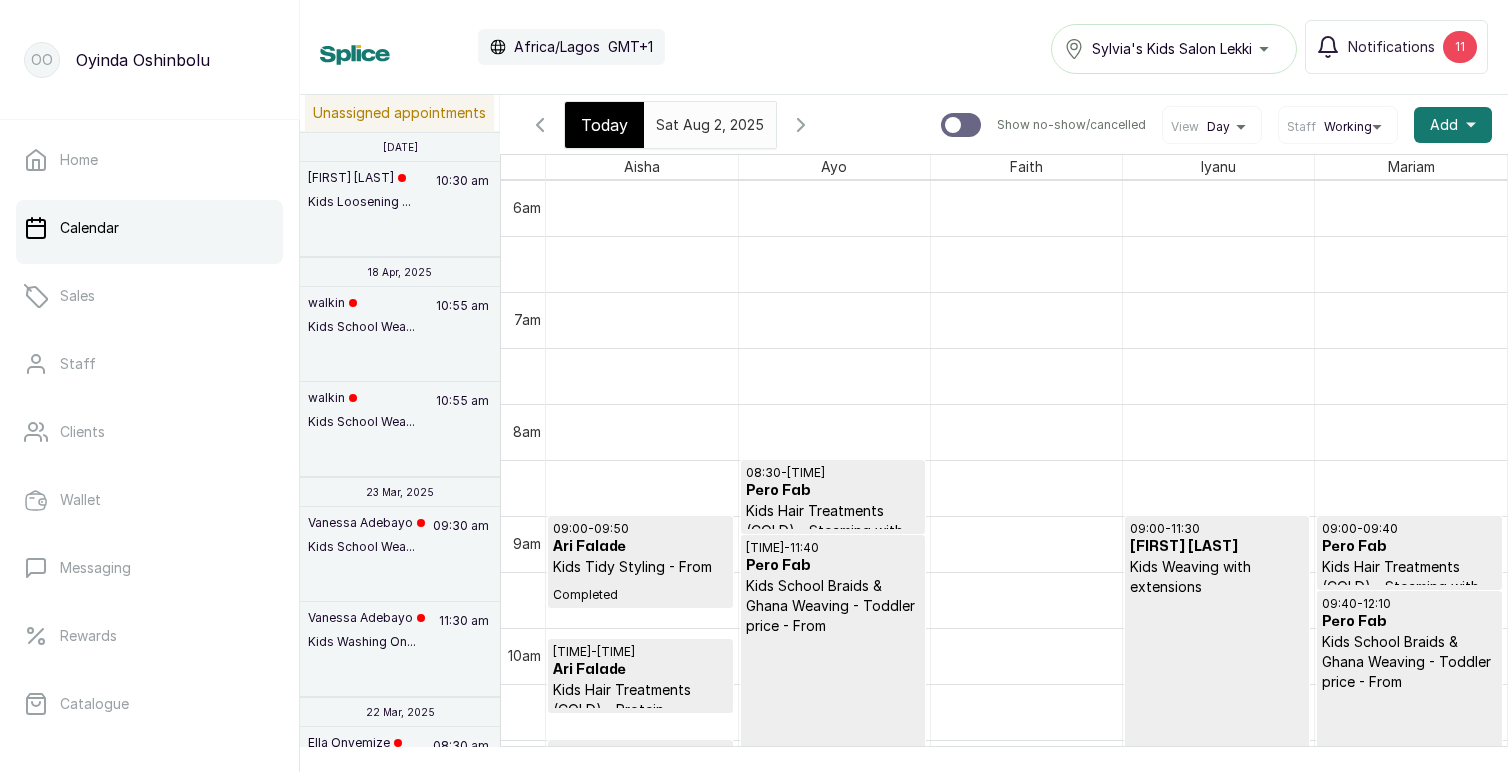 click 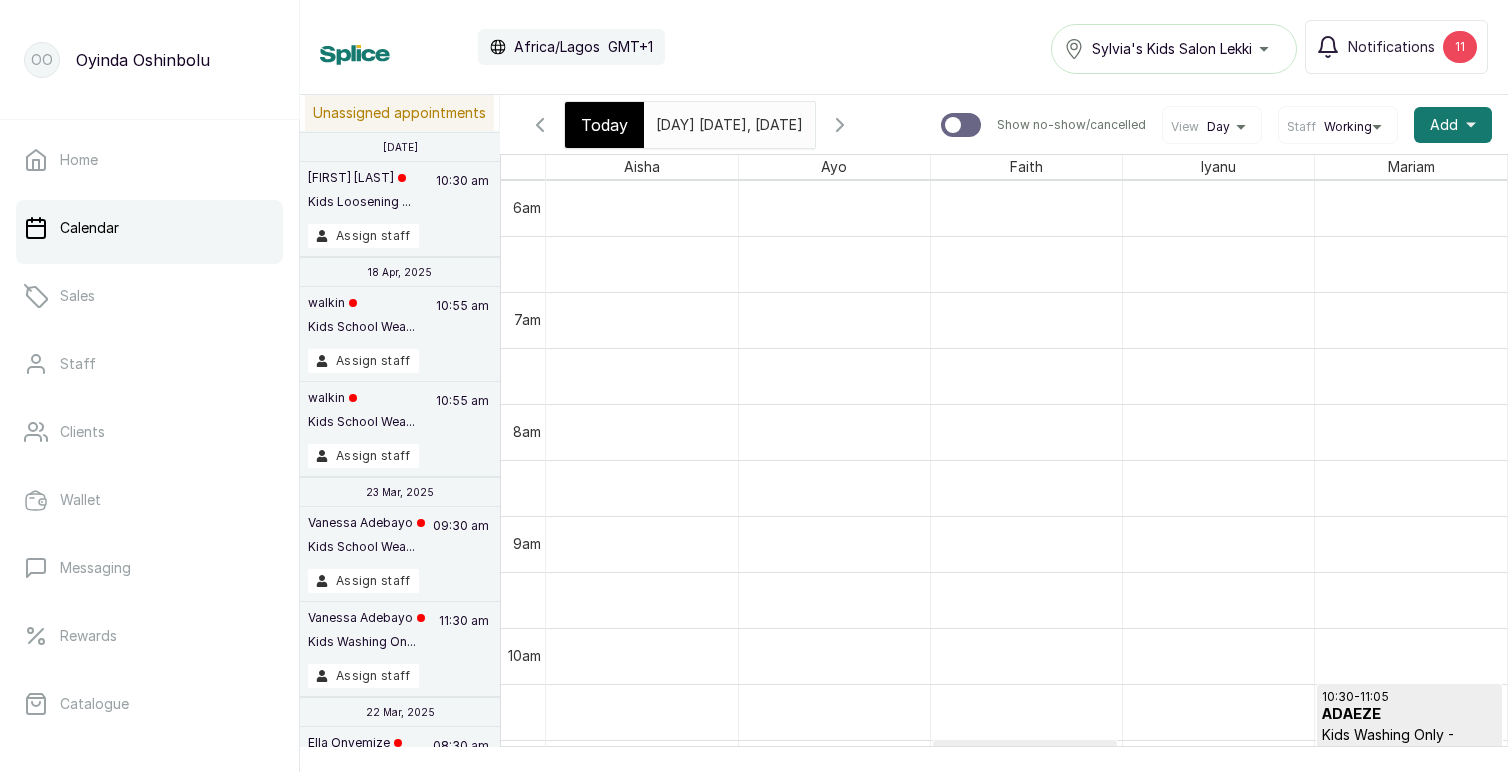 scroll, scrollTop: 716, scrollLeft: 0, axis: vertical 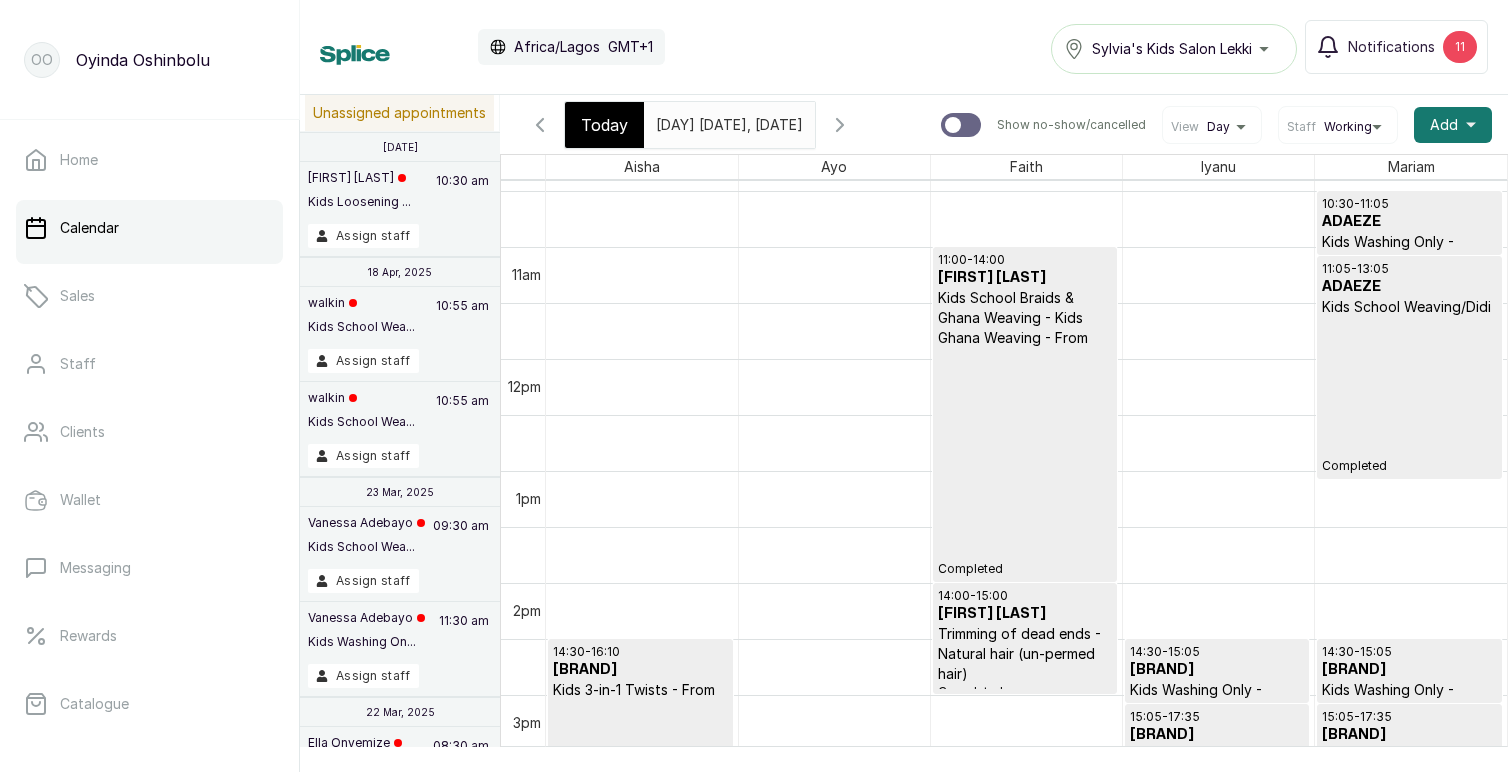 click on "[TIME] - [TIME] [FIRST] [PRODUCT] Completed" at bounding box center [1025, 414] 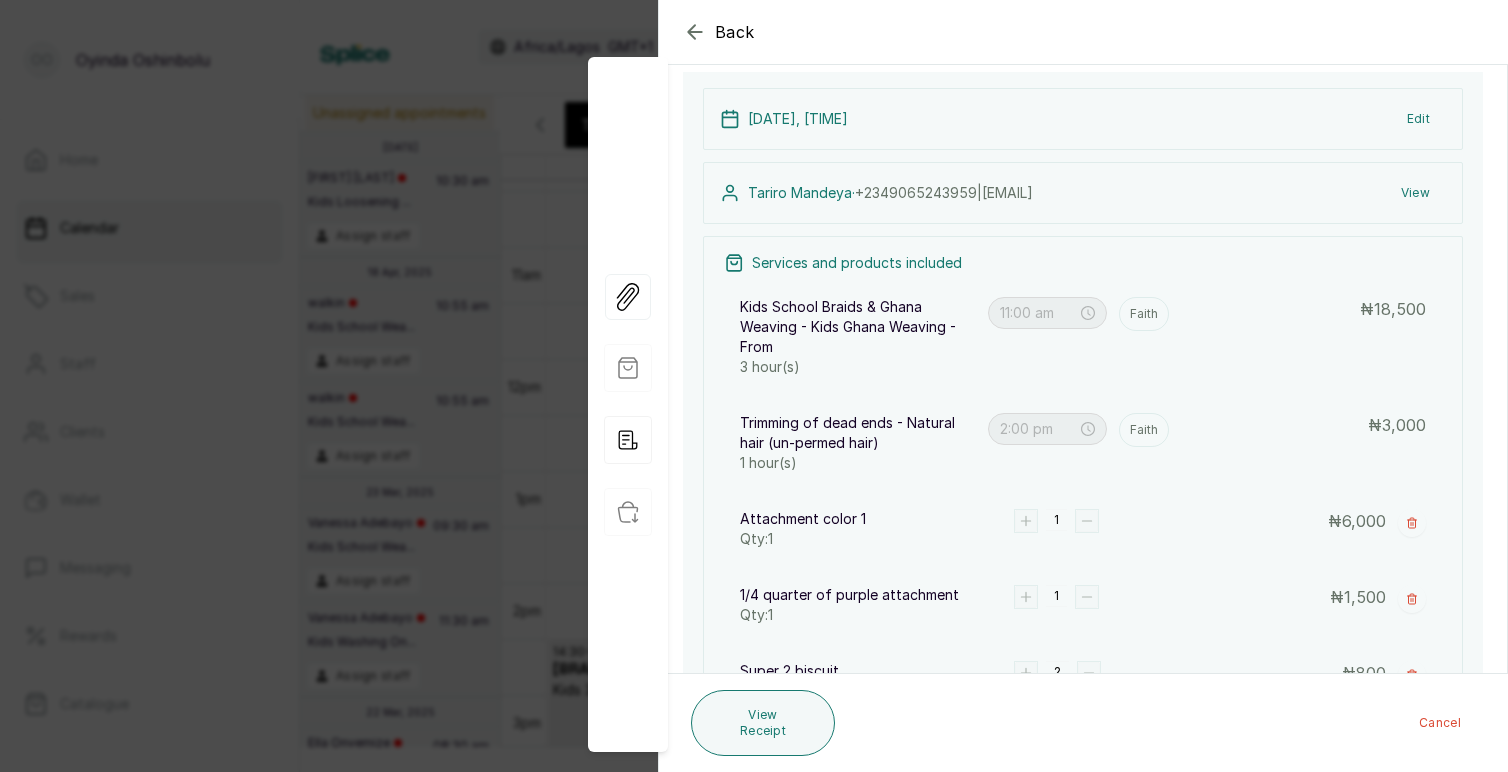 scroll, scrollTop: 748, scrollLeft: 0, axis: vertical 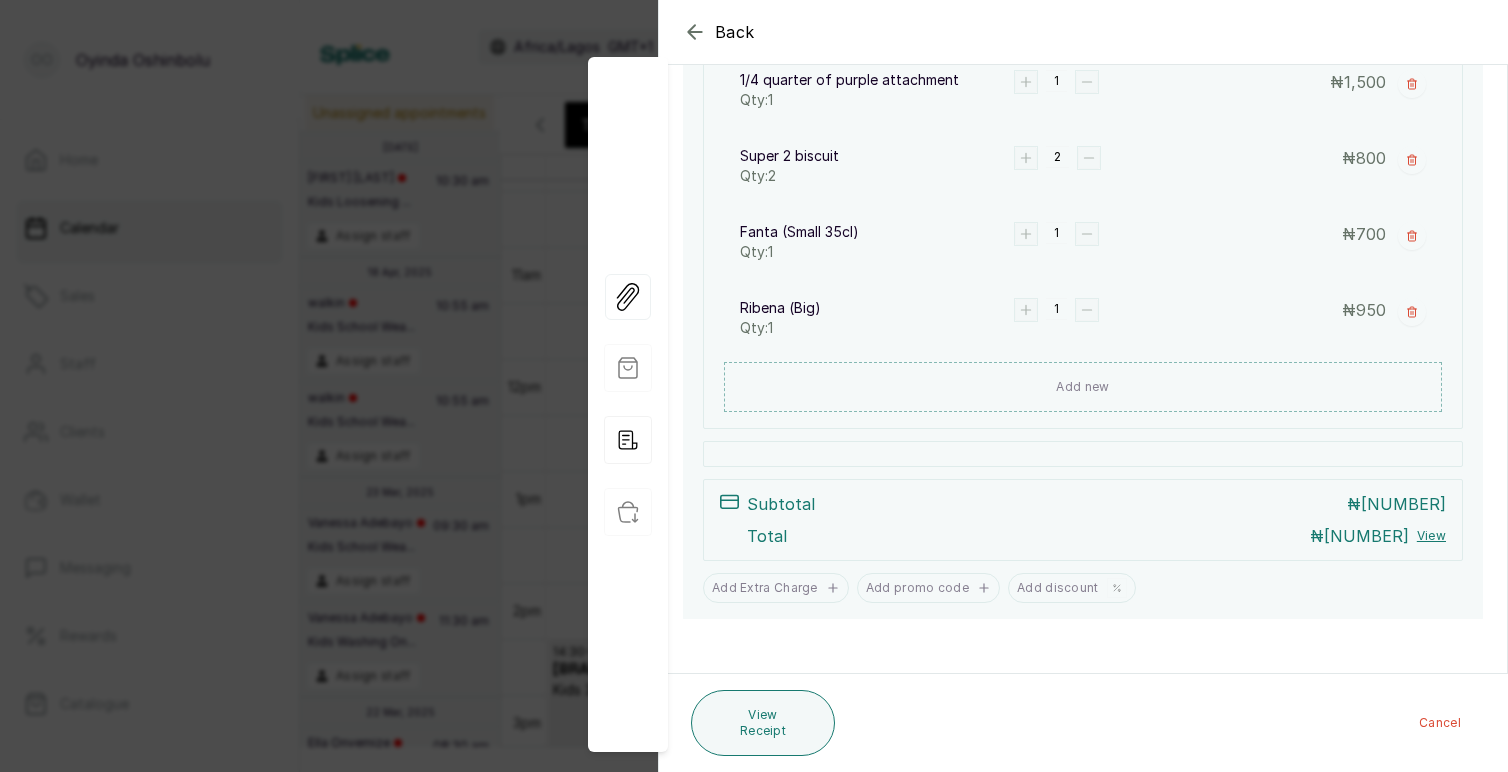 click on "Edit  appointment   Make changes to appointment details [FIRST] [LAST] has made full payment [CURRENCY]  paid by  Bank Transfer [CURRENCY]  paid by  Card Appointment type Online Walk-in Phone Appointment Date [DATE]/[DATE]/[DATE] Appointment Time [TIME]  Add services  Add service   [PRODUCT] - [PRODUCT]  - From   [NUMBER] hour(s) [FIRST] Assign [TIME] [CURRENCY]   [PRODUCT] - [PRODUCT]   [NUMBER] hour(s) [FIRST] Assign [TIME] [CURRENCY]  Add products  Add product   [PRODUCT] [NUMBER] [CURRENCY]   [PRODUCT] [NUMBER] [CURRENCY]   [PRODUCT] [NUMBER] [CURRENCY]   [PRODUCT] [NUMBER] [CURRENCY]   [PRODUCT] [NUMBER] [CURRENCY] Subtotal [CURRENCY] Total [CURRENCY] Amount paid [CURRENCY] Add Extra Charge Add promo code Add discount Add Product(s) Select... Note [NUMBER] of [NUMBER] characters left [DATE] [DATE], [TIME] Edit [FIRST]   [LAST]  ·  [PHONE]  |  [EMAIL] View Services and products included [NUMBER] hour(s) [FIRST]" at bounding box center [754, 386] 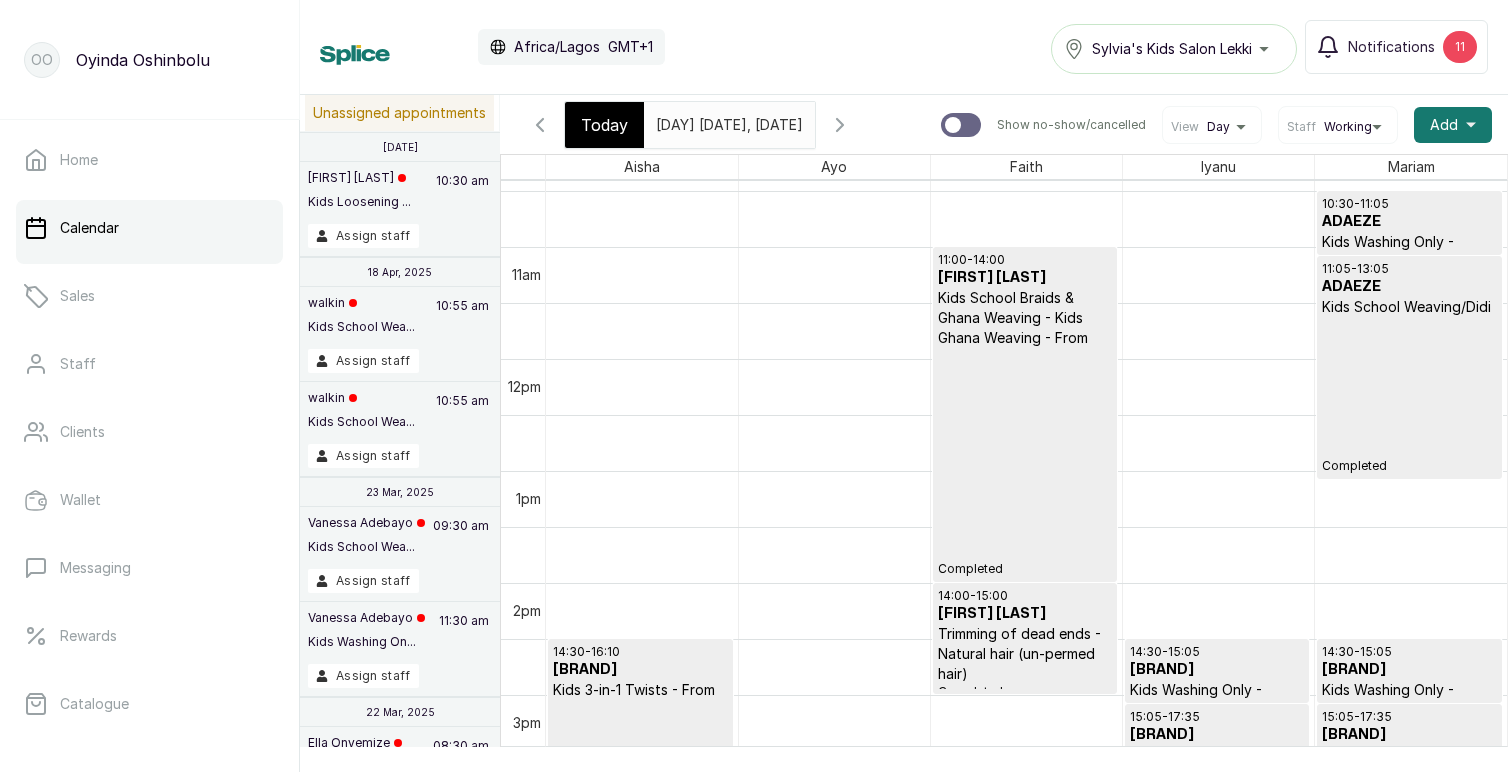 click on "[TIME] - [TIME] [FIRST] [PRODUCT] Completed" at bounding box center [1409, 367] 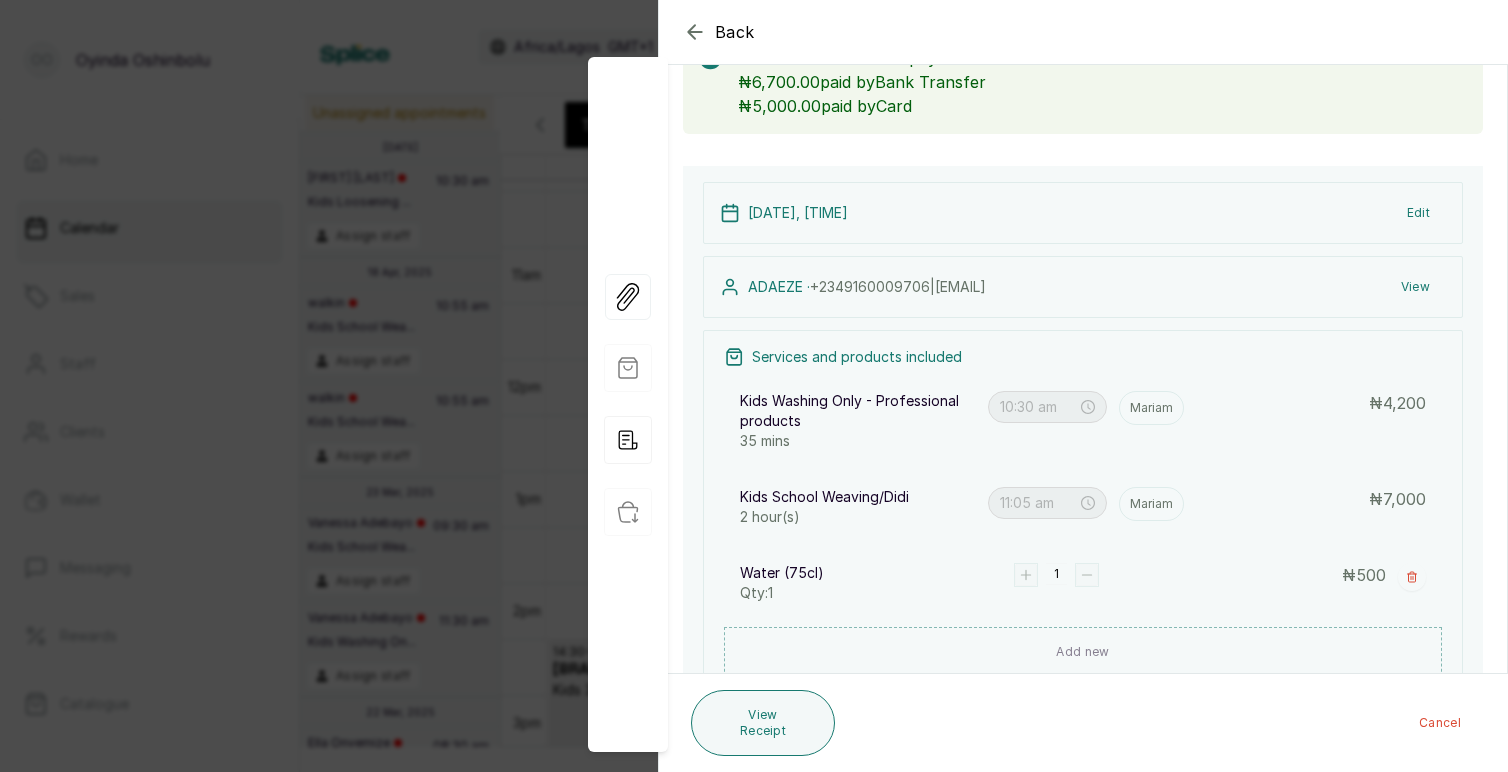 scroll, scrollTop: 0, scrollLeft: 0, axis: both 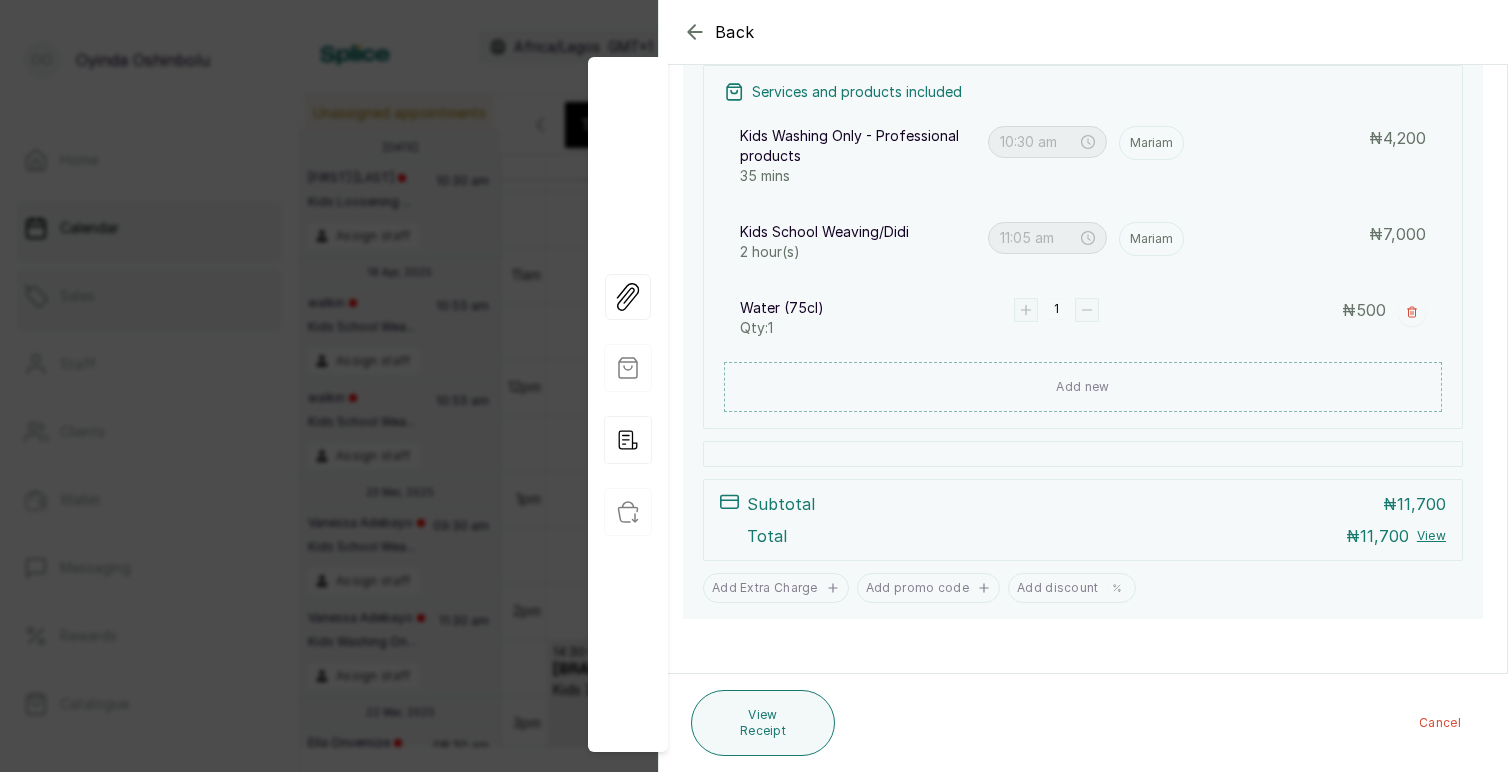 click on "Edit  appointment   Make changes to appointment details [FIRST]  has made full payment [CURRENCY]  paid by  Bank Transfer [CURRENCY]  paid by  Card Appointment type Online Walk-in Phone Appointment Date [DATE]/[DATE]/[DATE] Appointment Time [TIME]  Add services  Add service   [PRODUCT]  - [PRODUCT]   [NUMBER] mins [FIRST] Assign [TIME] [CURRENCY]   [PRODUCT]   [NUMBER] hour(s) [FIRST] Assign [TIME] [CURRENCY]  Add products  Add product   [PRODUCT] ( [NUMBER]cl)   [NUMBER] [CURRENCY] Subtotal [CURRENCY] Total [CURRENCY] Amount paid [CURRENCY] Add Extra Charge Add promo code Add discount Add Product(s) Select... Note [NUMBER] of [NUMBER] characters left [DATE], [TIME] Edit [FIRST]    ·  [PHONE]  |  [EMAIL] View Services and products included [PRODUCT]  - [PRODUCT] [NUMBER] mins [TIME] [FIRST] [CURRENCY] [PRODUCT] [NUMBER] hour(s) [TIME] [FIRST] [CURRENCY] [PRODUCT] Qty:  [NUMBER] [NUMBER] [CURRENCY] Add new Subtotal [CURRENCY] Total [CURRENCY] View Cancel" at bounding box center (754, 386) 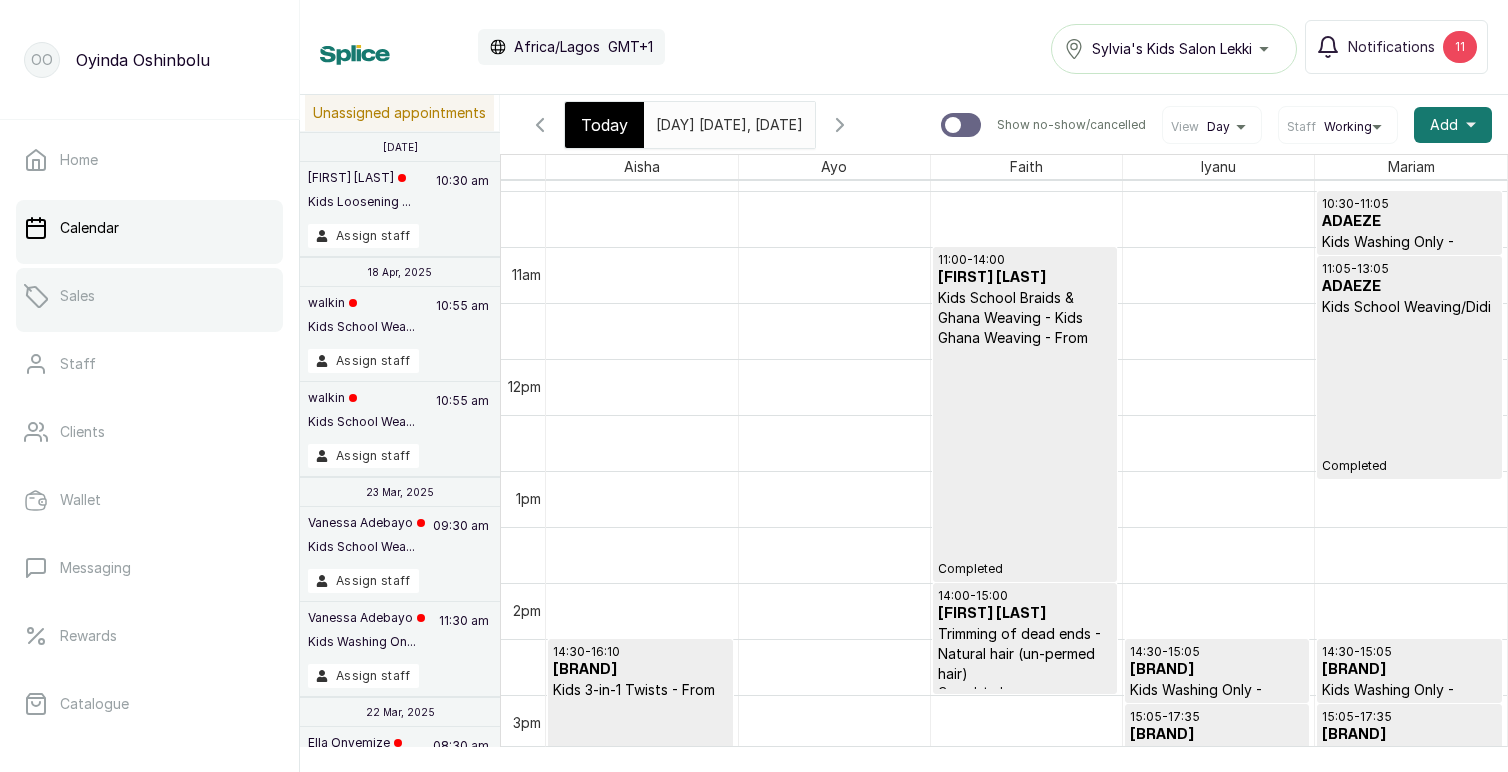 click on "Sales" at bounding box center [149, 296] 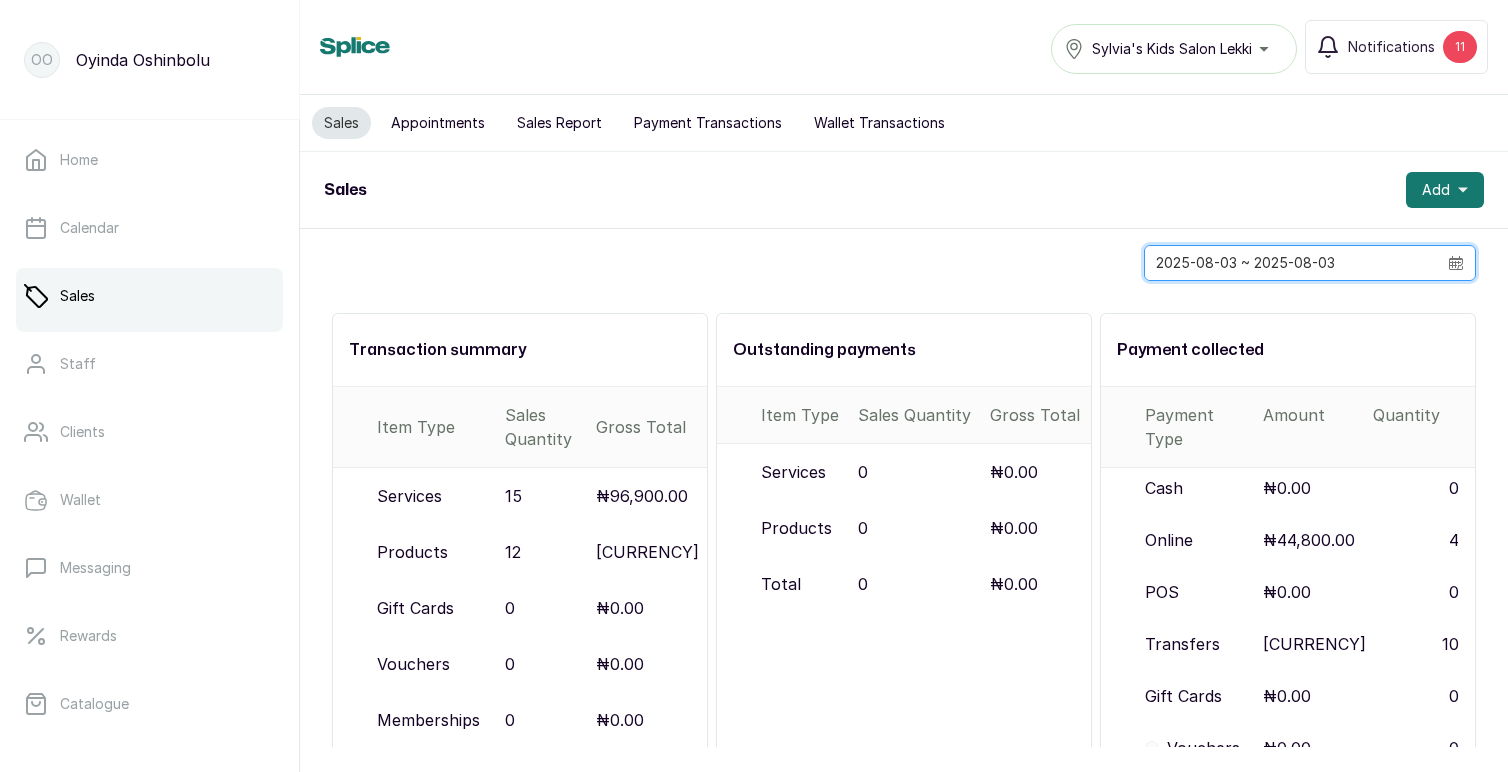 click on "2025-08-03 ~ 2025-08-03" at bounding box center [1291, 263] 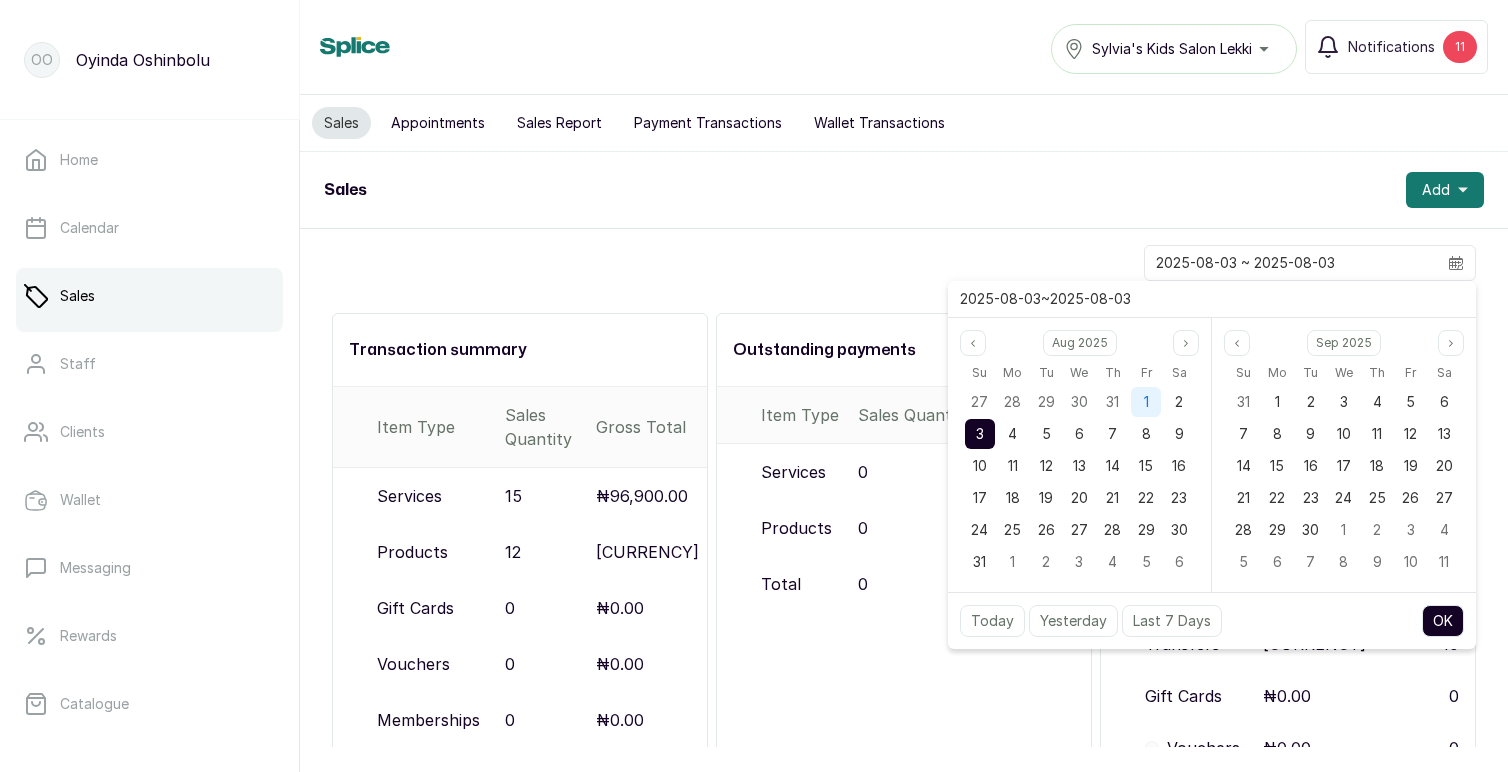click on "1" at bounding box center (1146, 401) 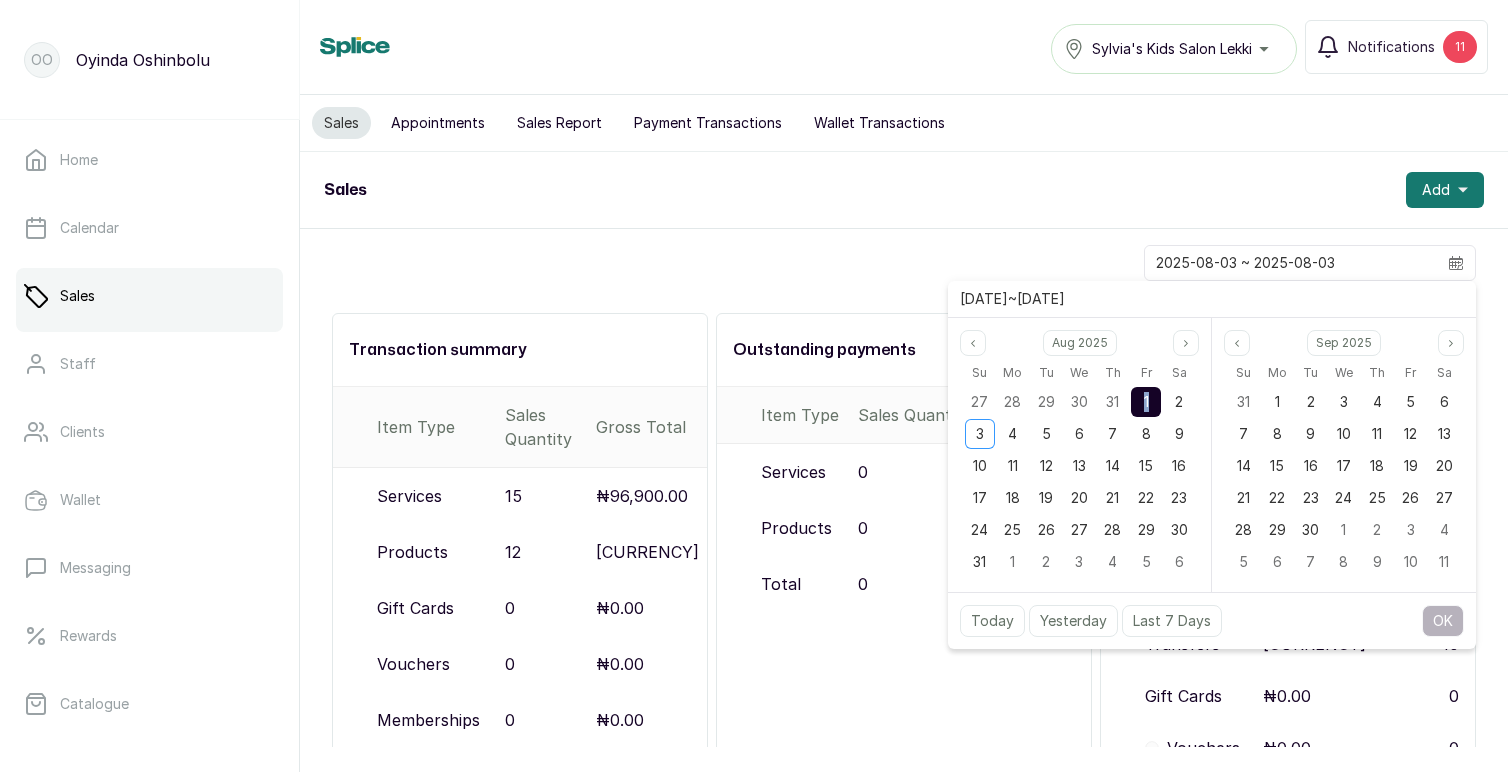 click on "1" at bounding box center [1146, 401] 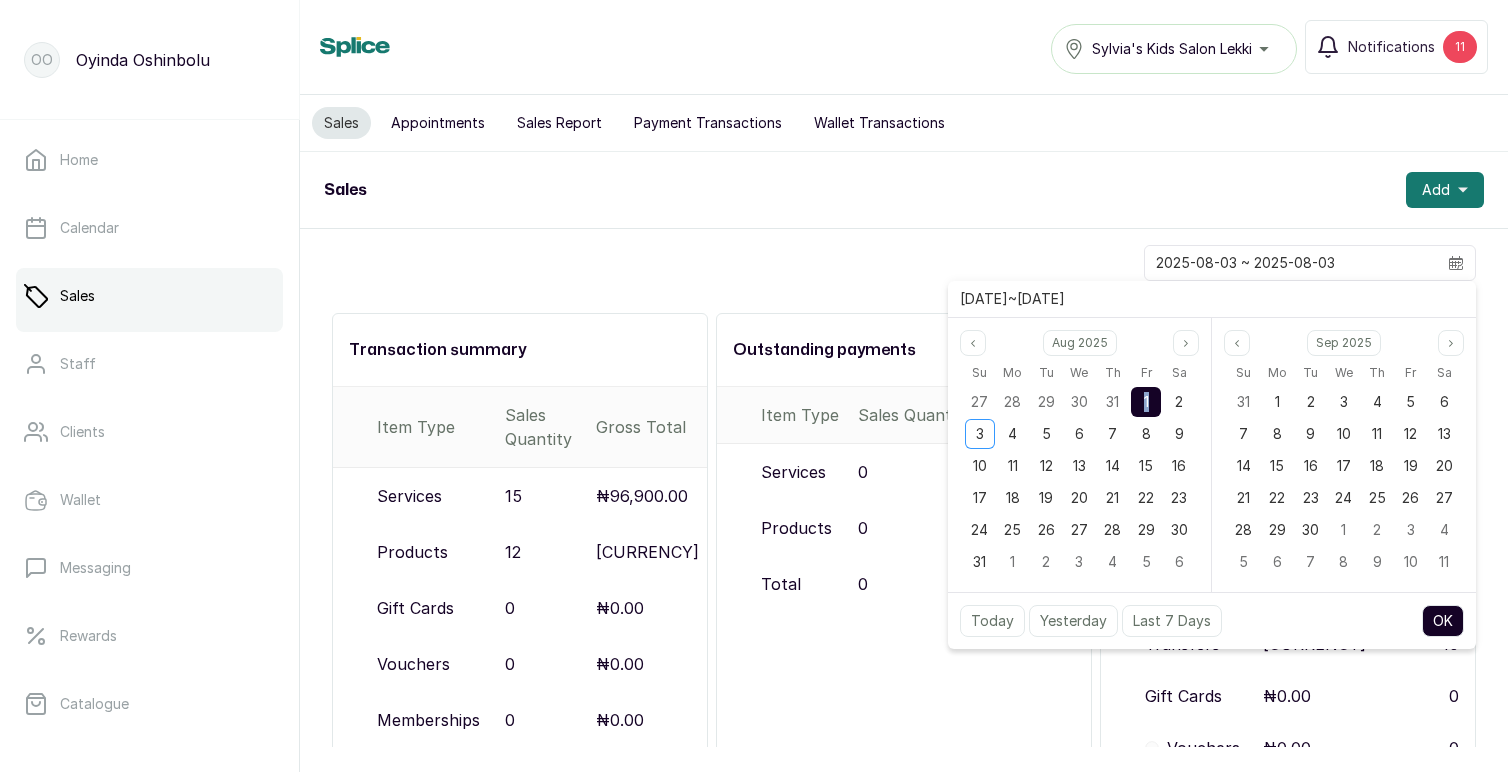 click on "OK" at bounding box center (1443, 621) 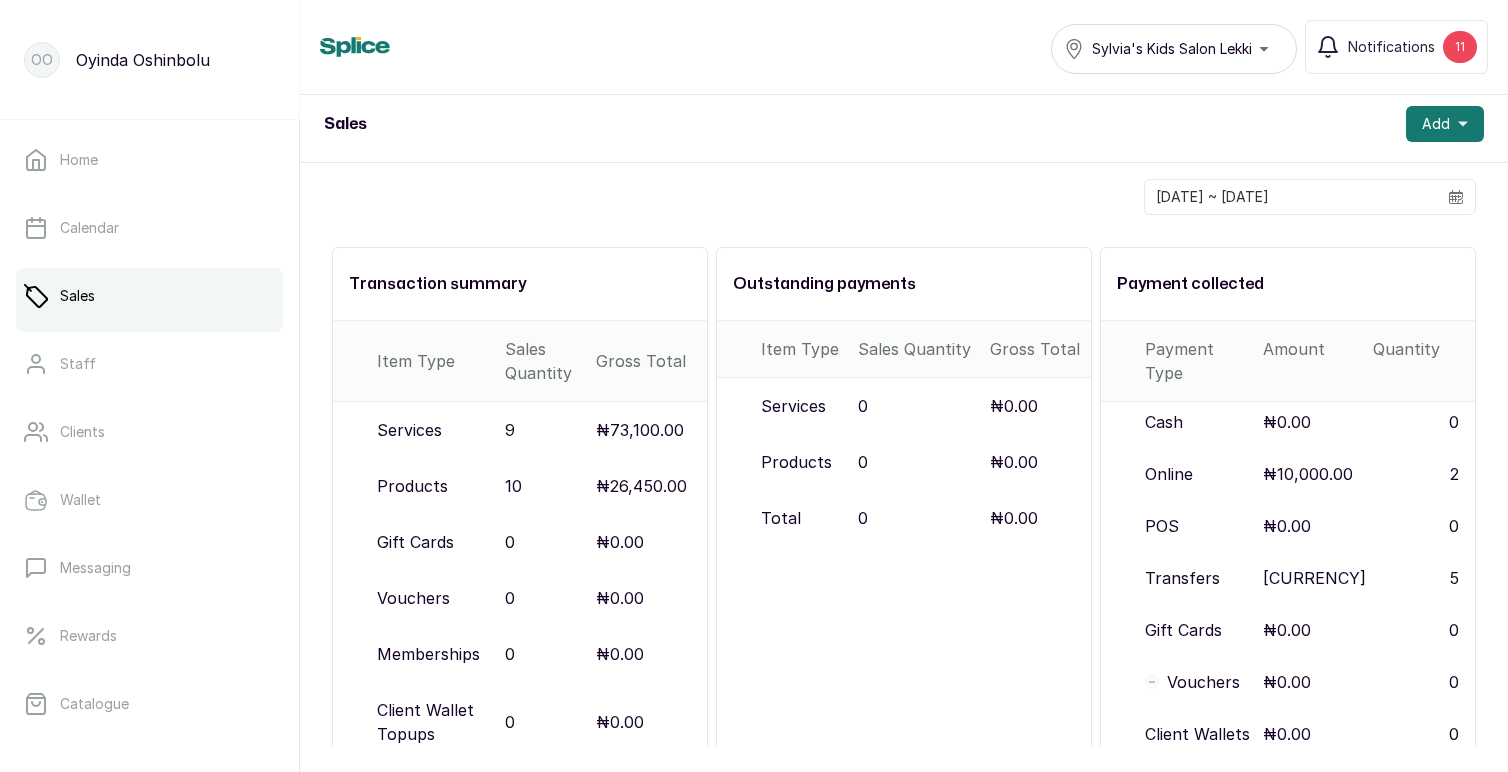 scroll, scrollTop: 0, scrollLeft: 0, axis: both 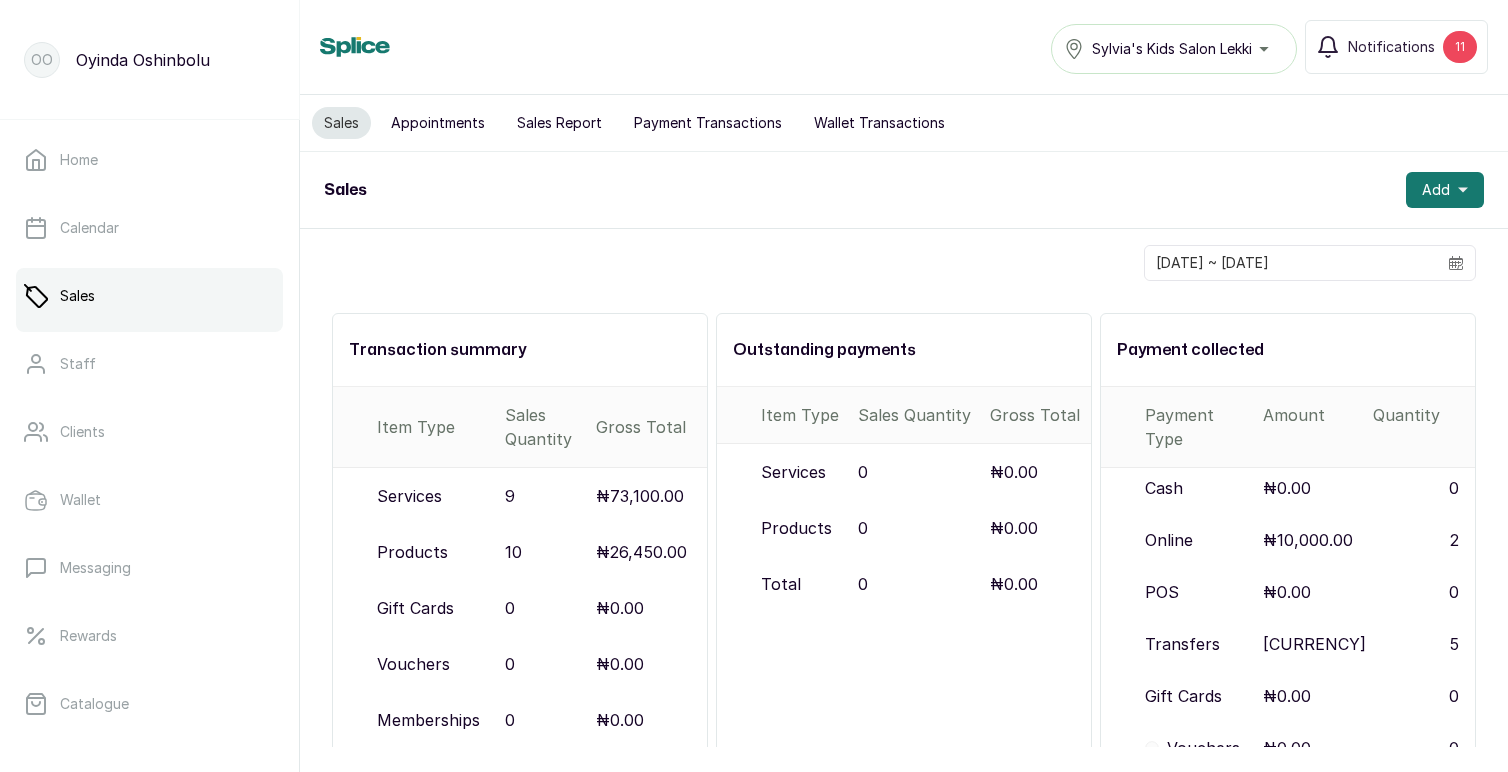 click on "Sales Report" at bounding box center (559, 123) 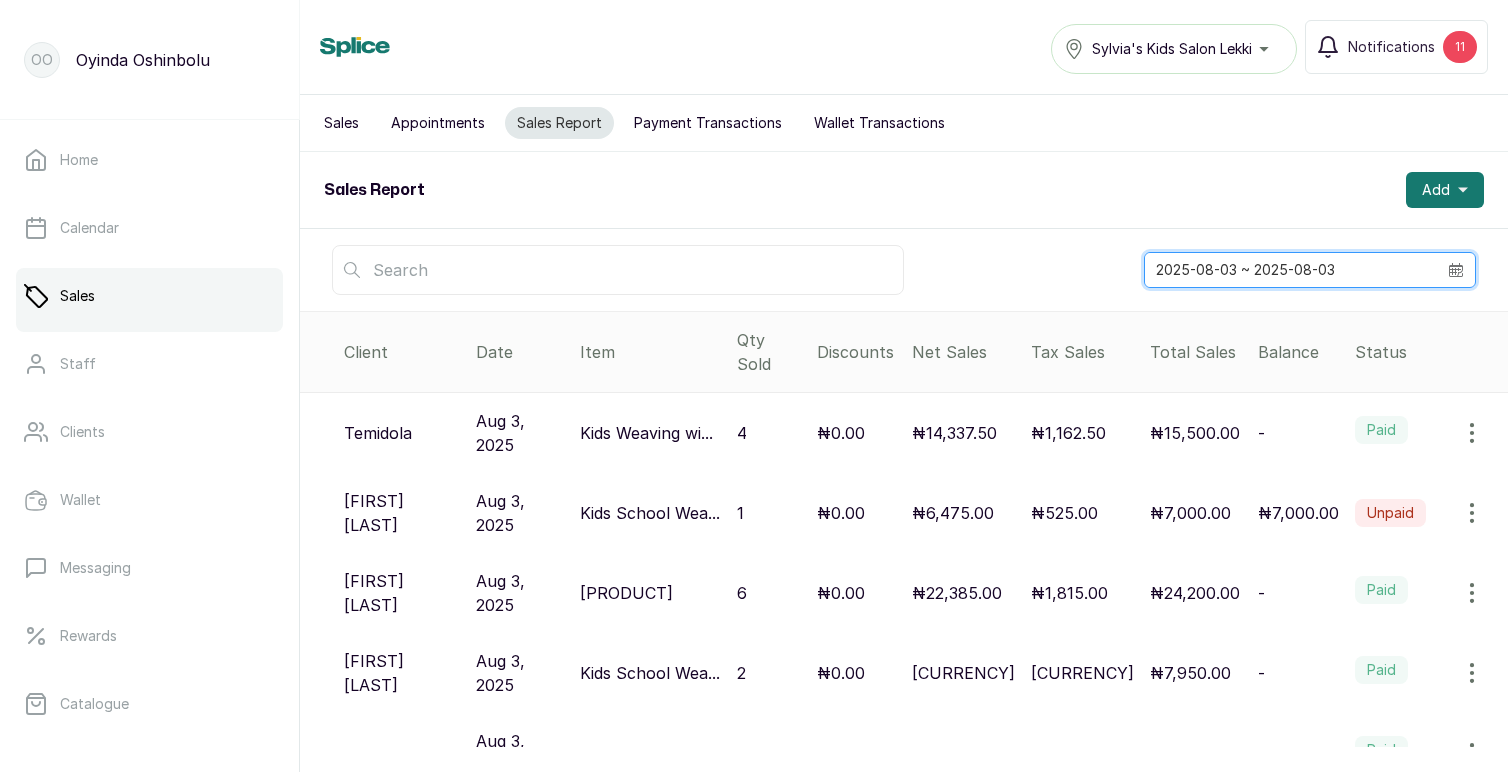 click on "2025-08-03 ~ 2025-08-03" at bounding box center (1291, 270) 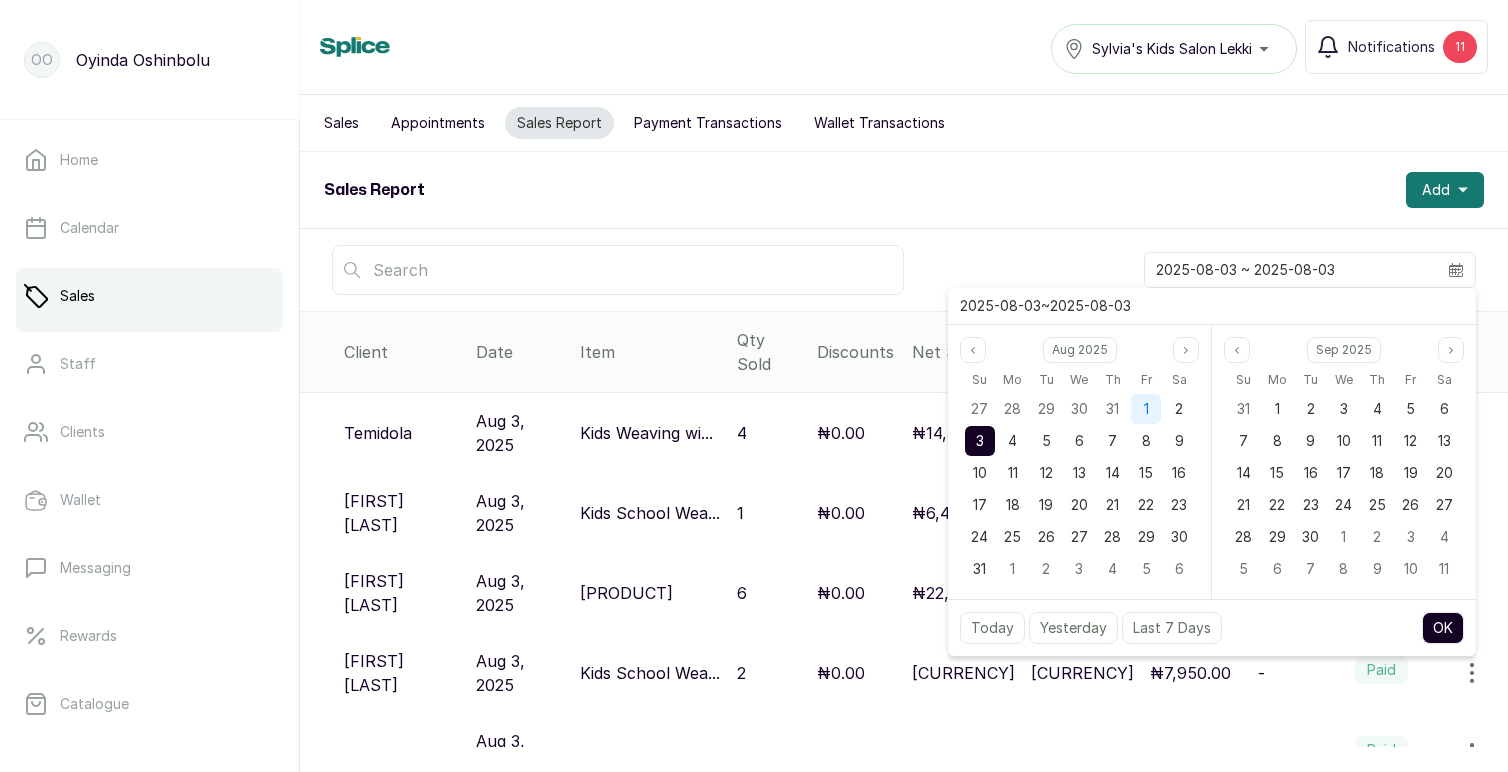 click on "1" at bounding box center [1146, 408] 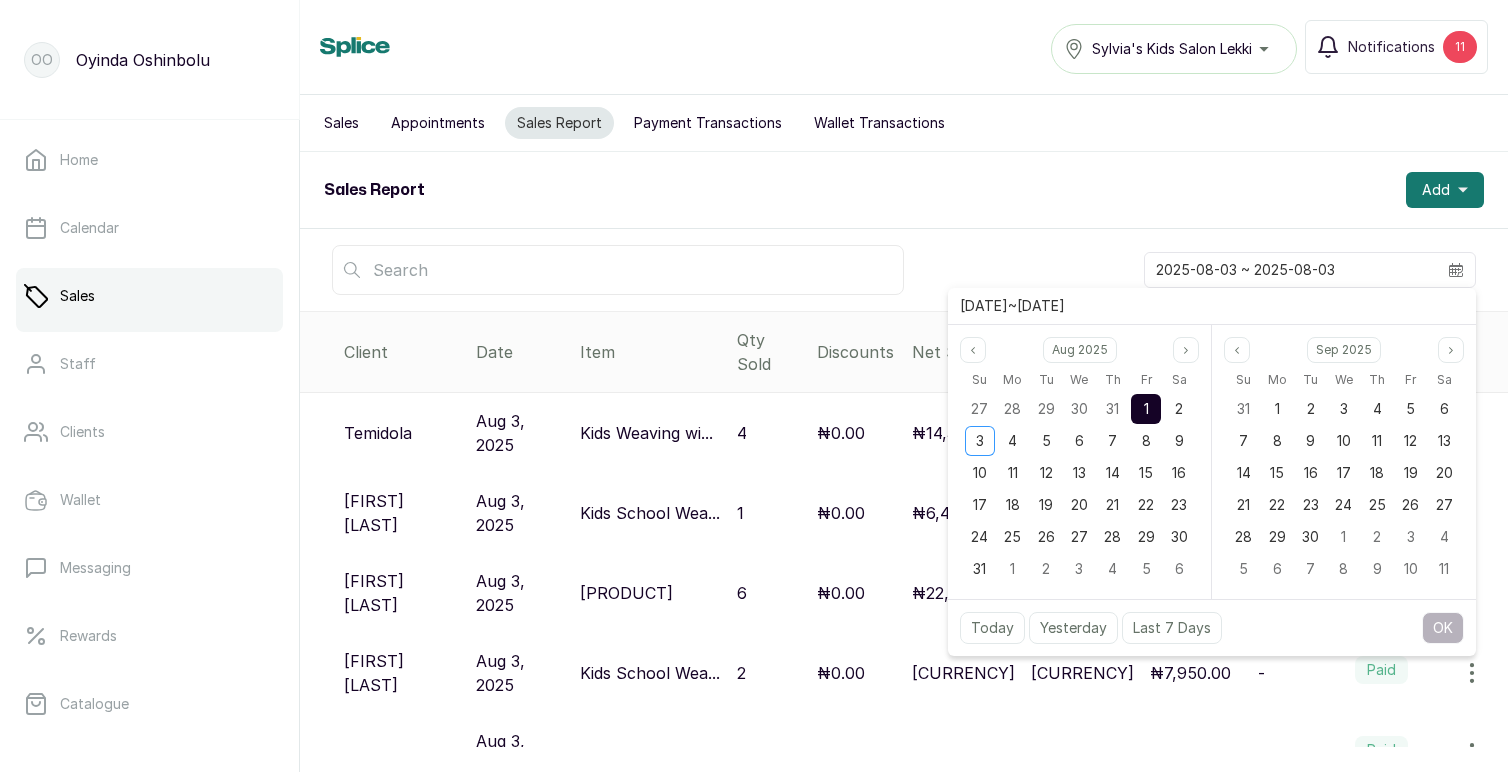 click on "1" at bounding box center [1146, 408] 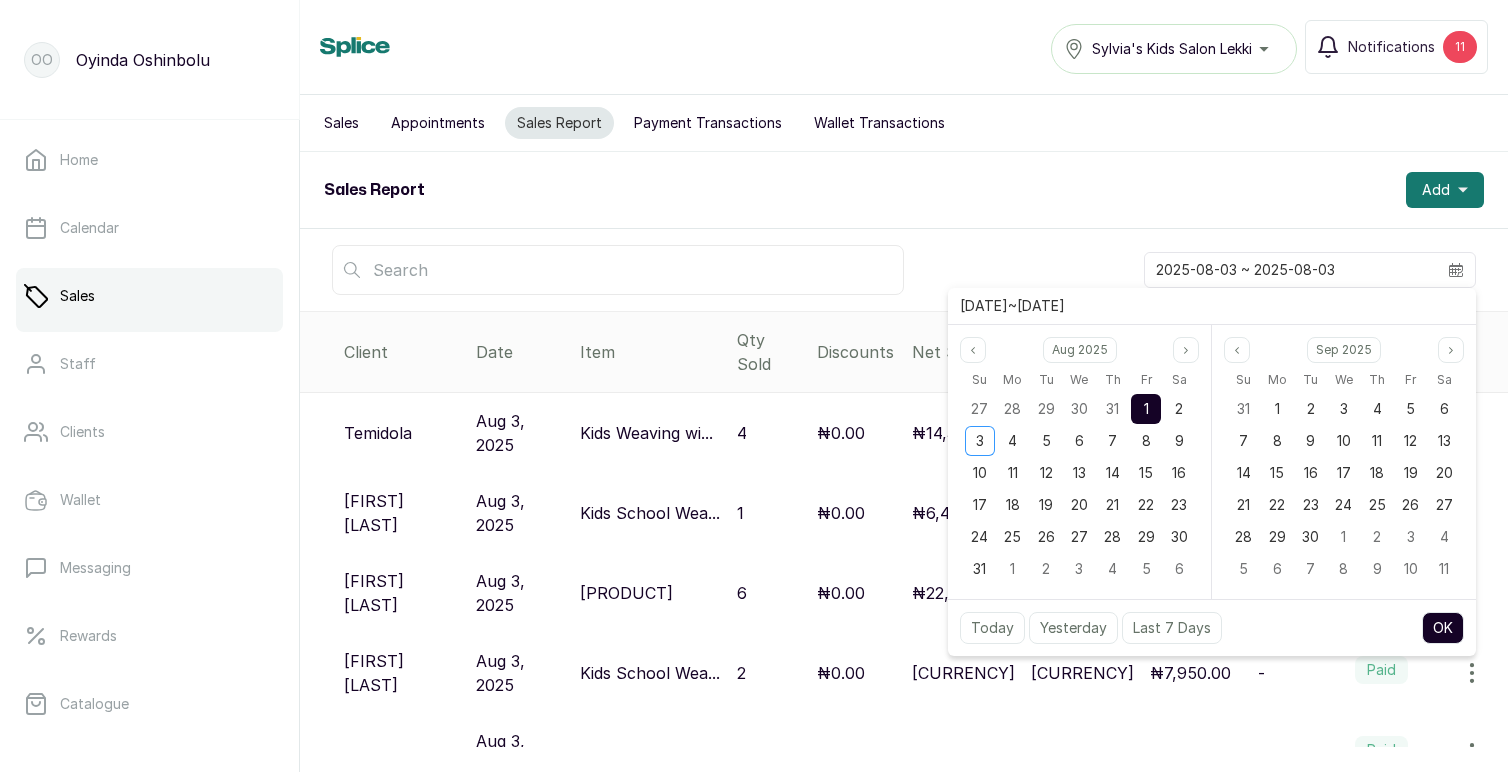 click on "OK" at bounding box center [1443, 628] 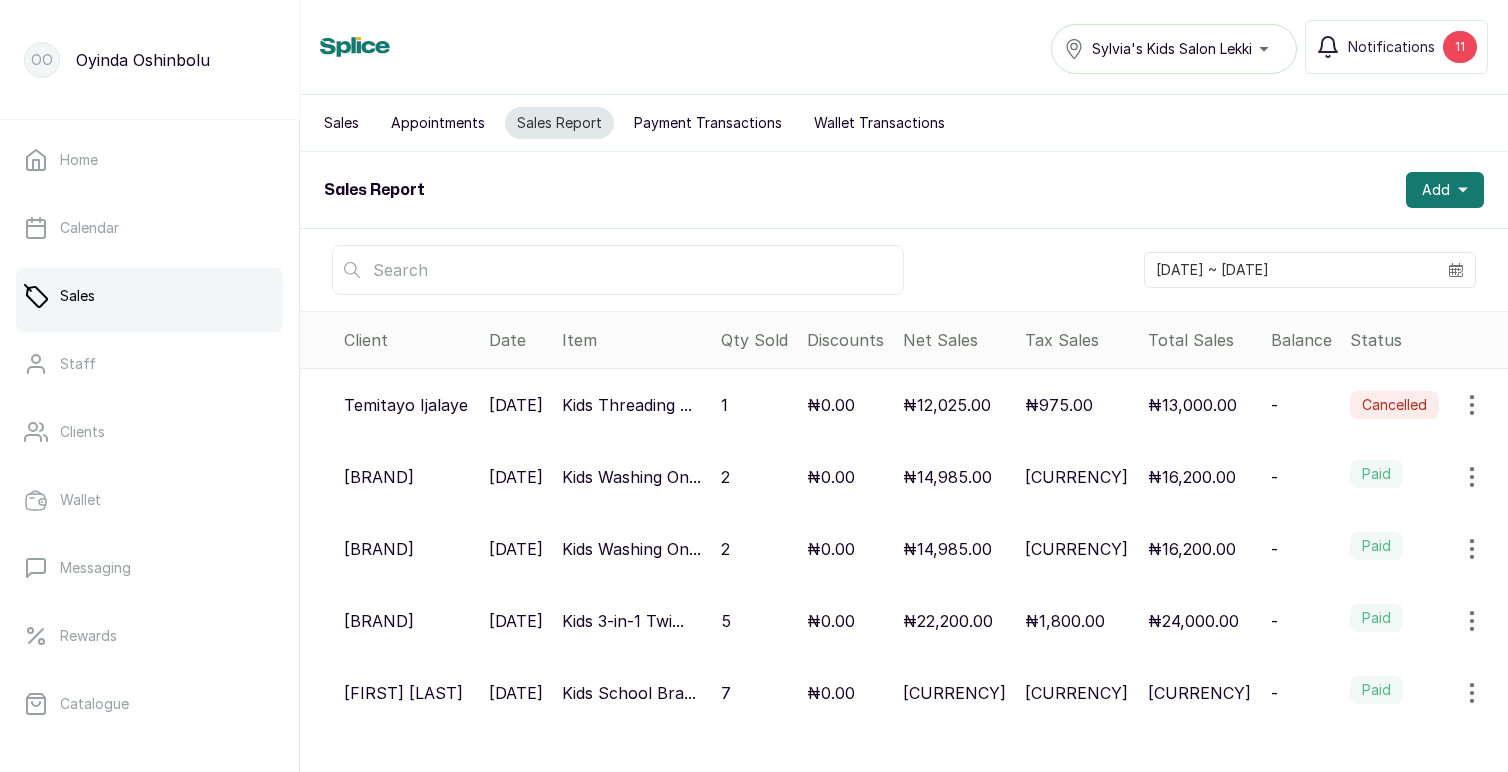 click on "Appointments" at bounding box center [438, 123] 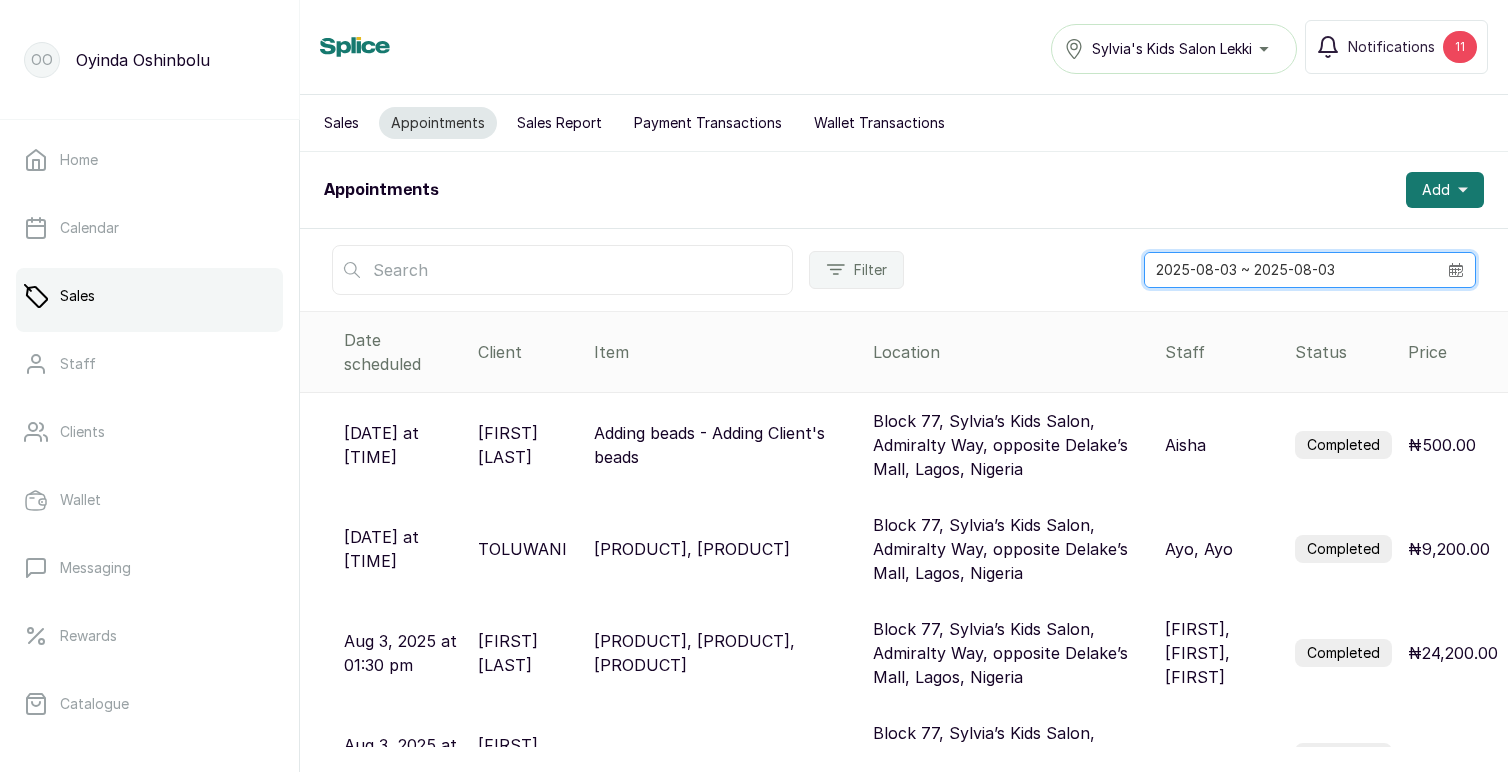 click on "2025-08-03 ~ 2025-08-03" at bounding box center (1291, 270) 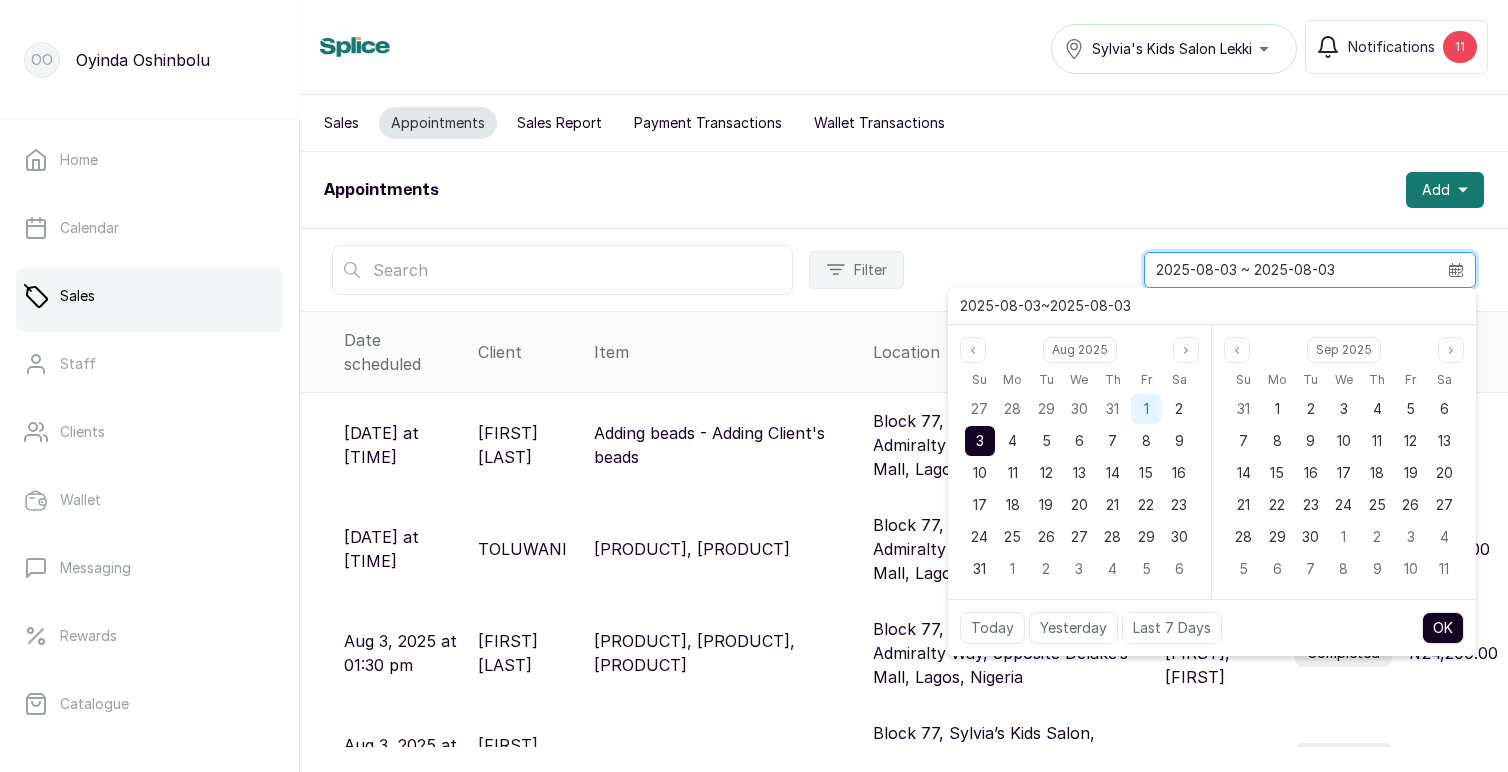 click on "1" at bounding box center [1146, 408] 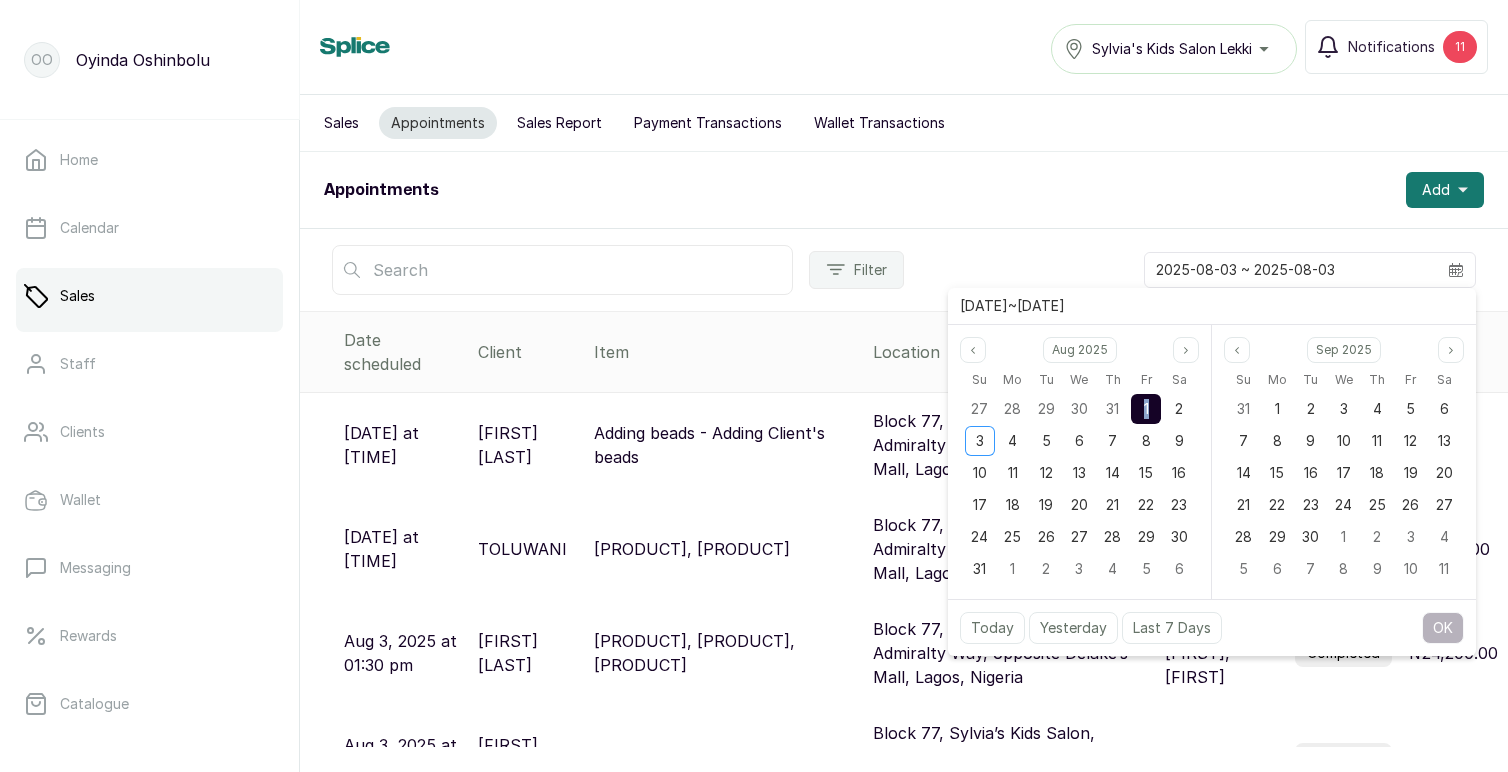 click on "1" at bounding box center (1146, 408) 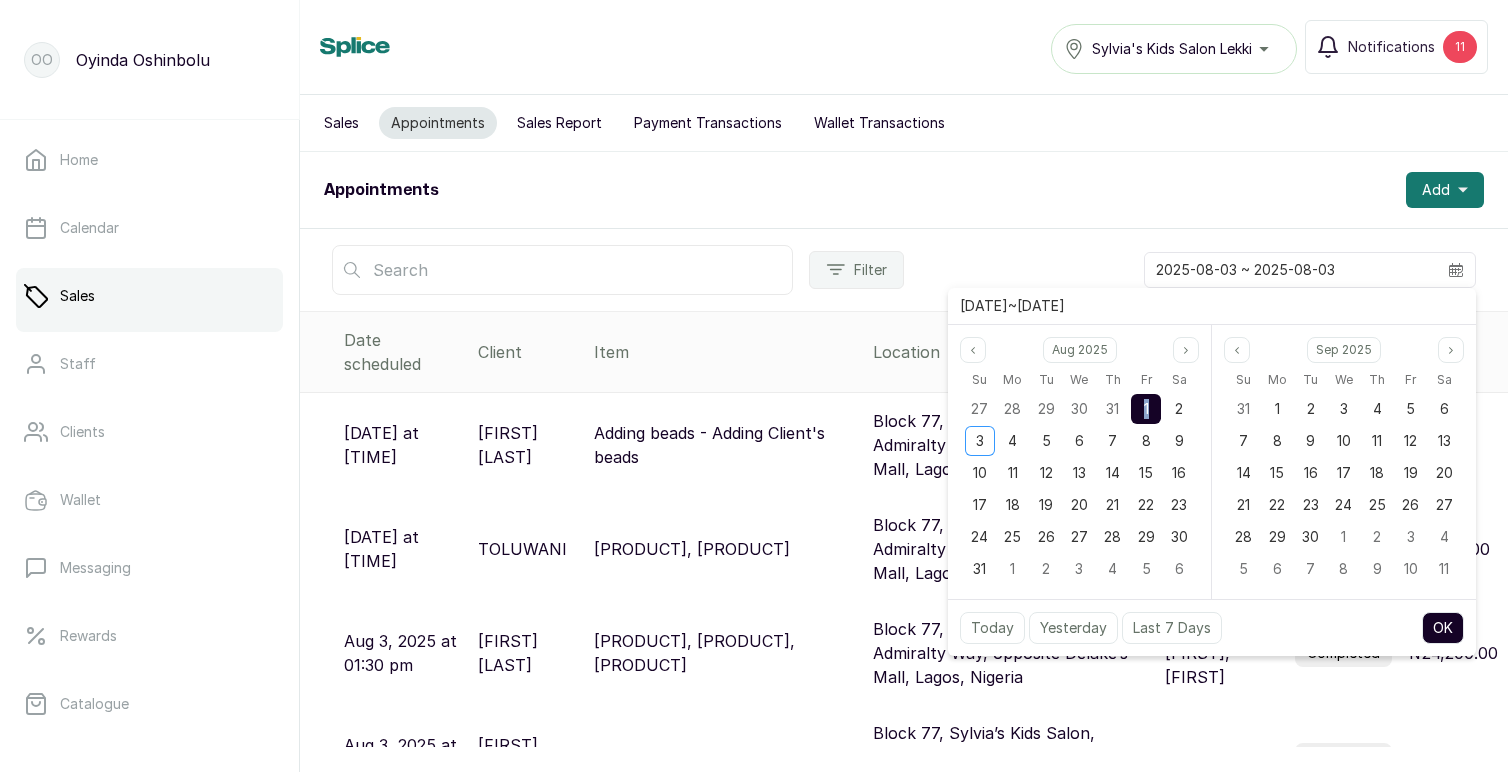 click on "OK" at bounding box center [1443, 628] 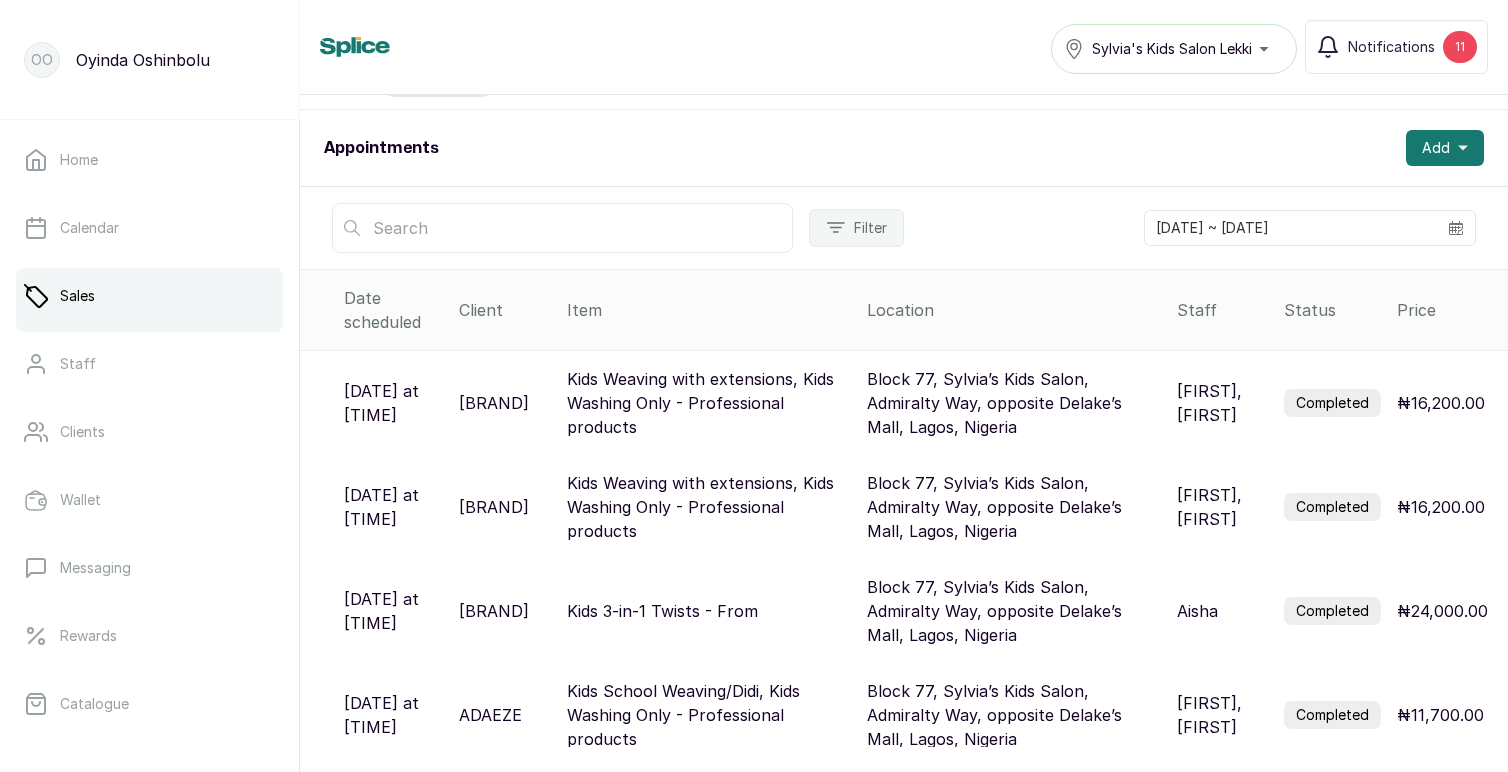scroll, scrollTop: 0, scrollLeft: 0, axis: both 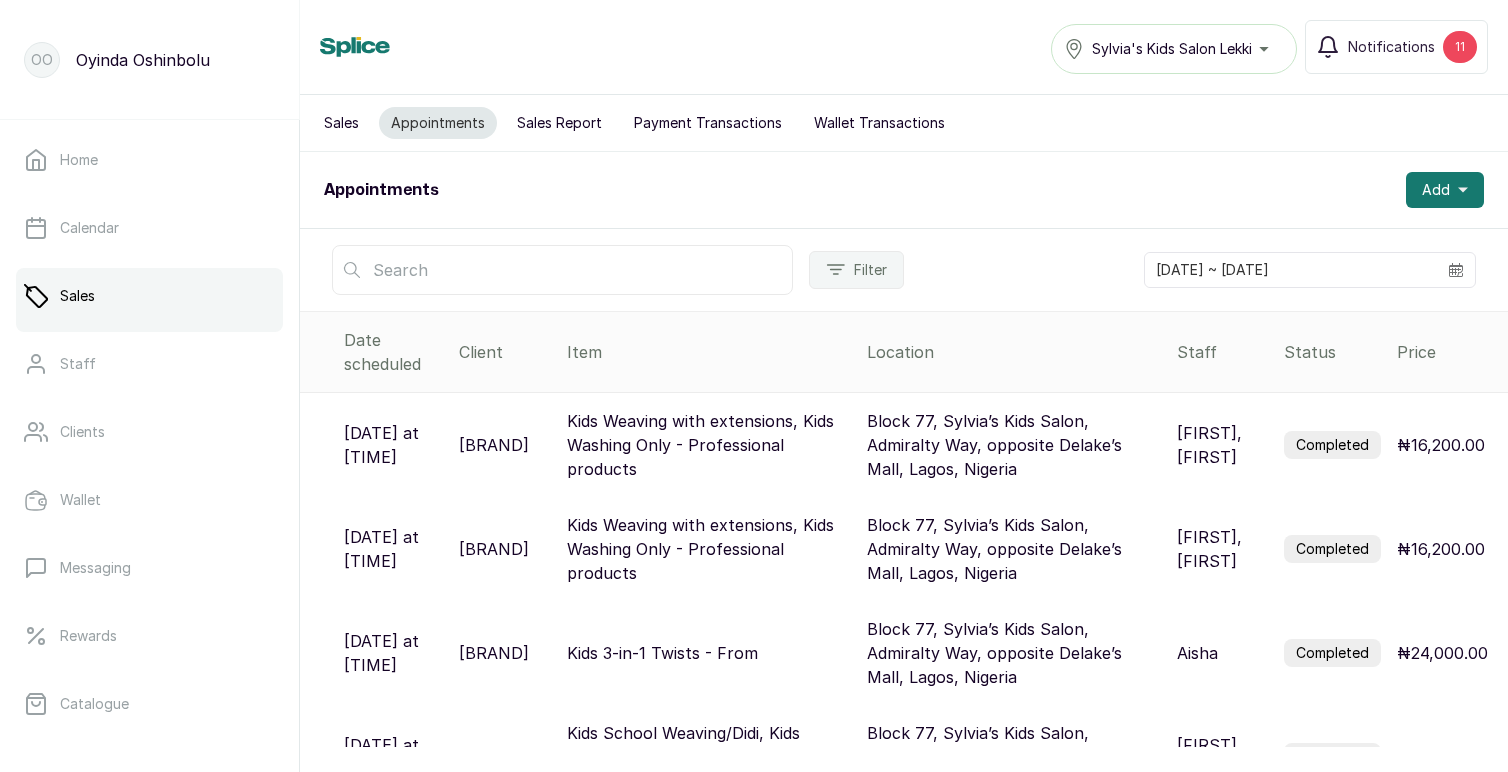 click on "Sales Report" at bounding box center [559, 123] 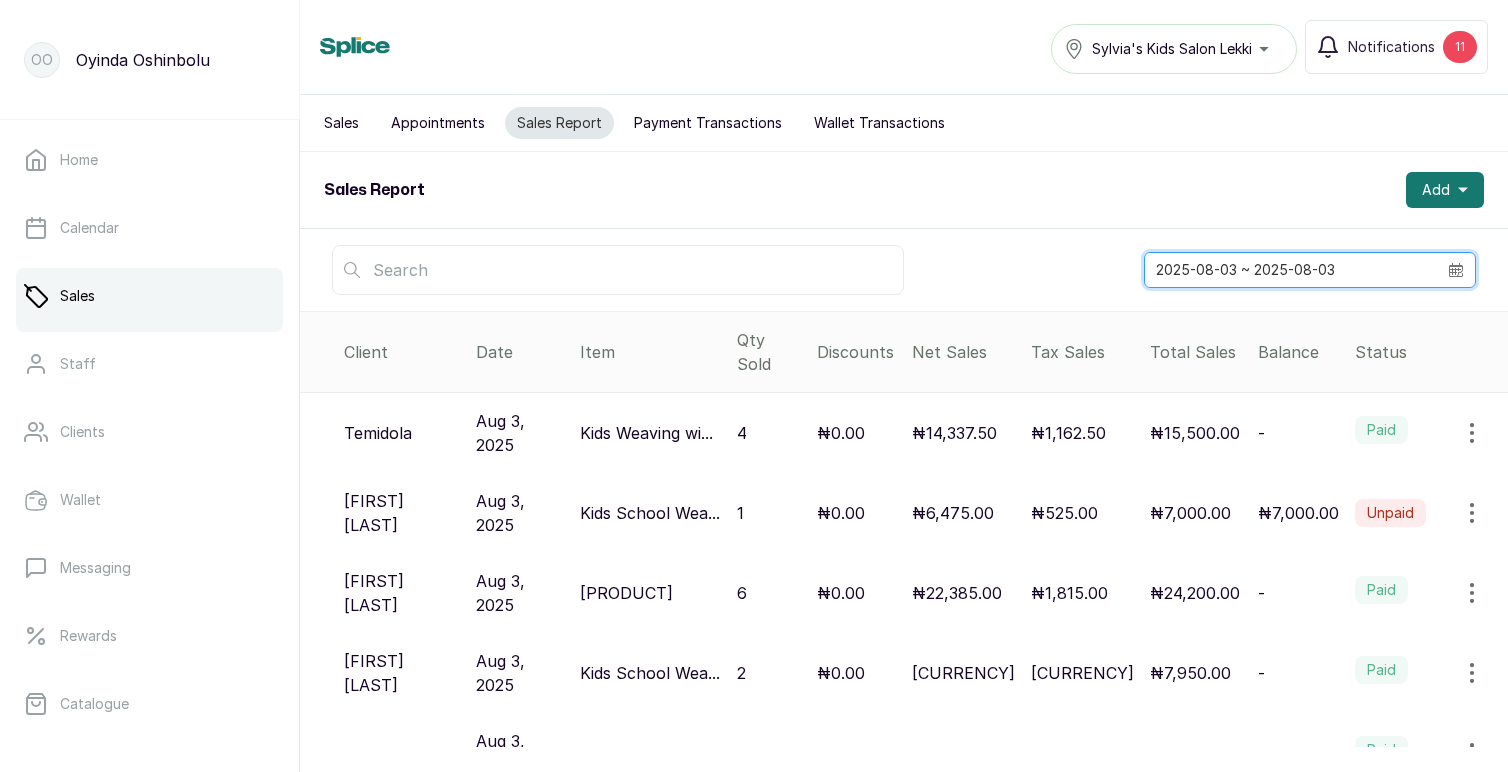 click on "2025-08-03 ~ 2025-08-03" at bounding box center (1291, 270) 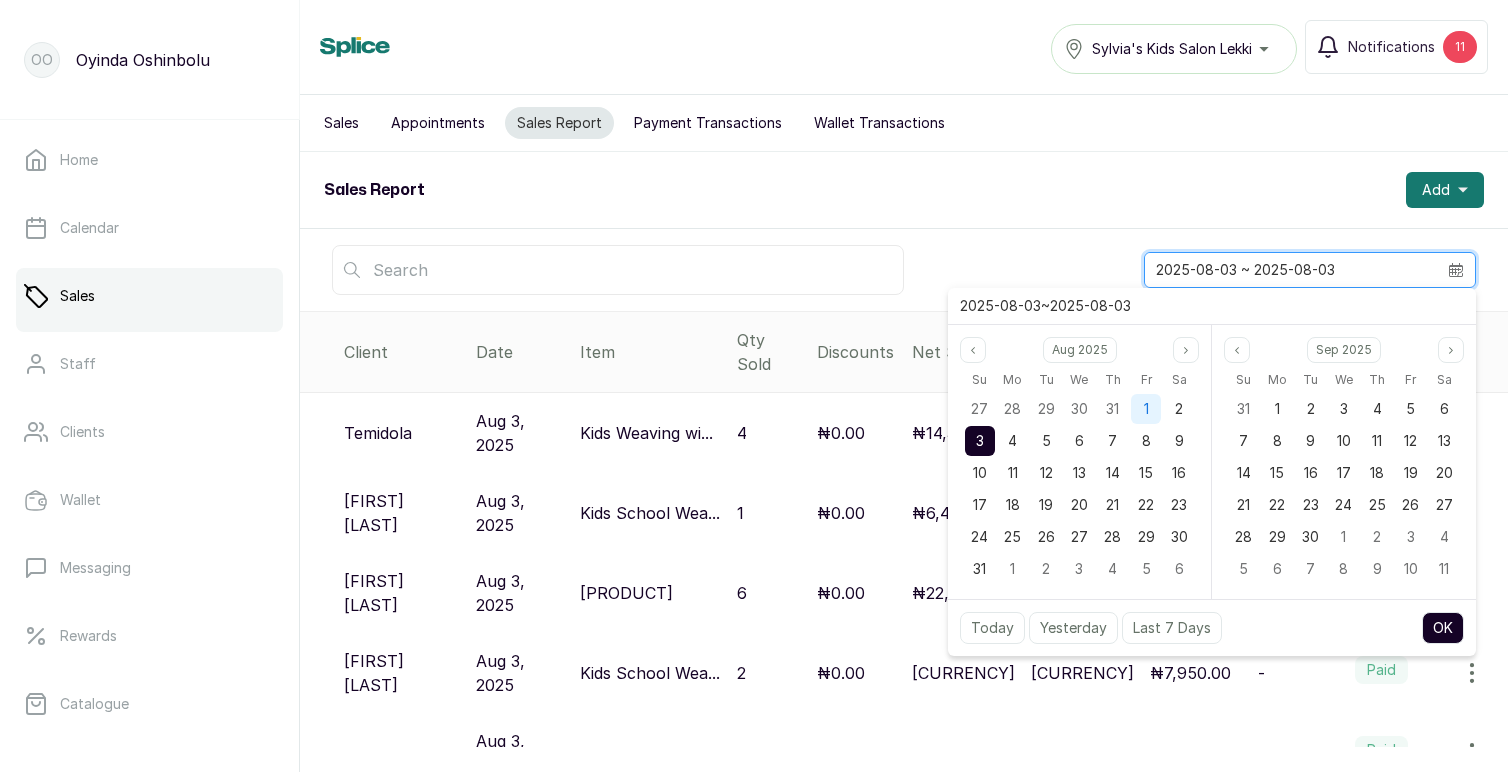click on "1" at bounding box center [1146, 408] 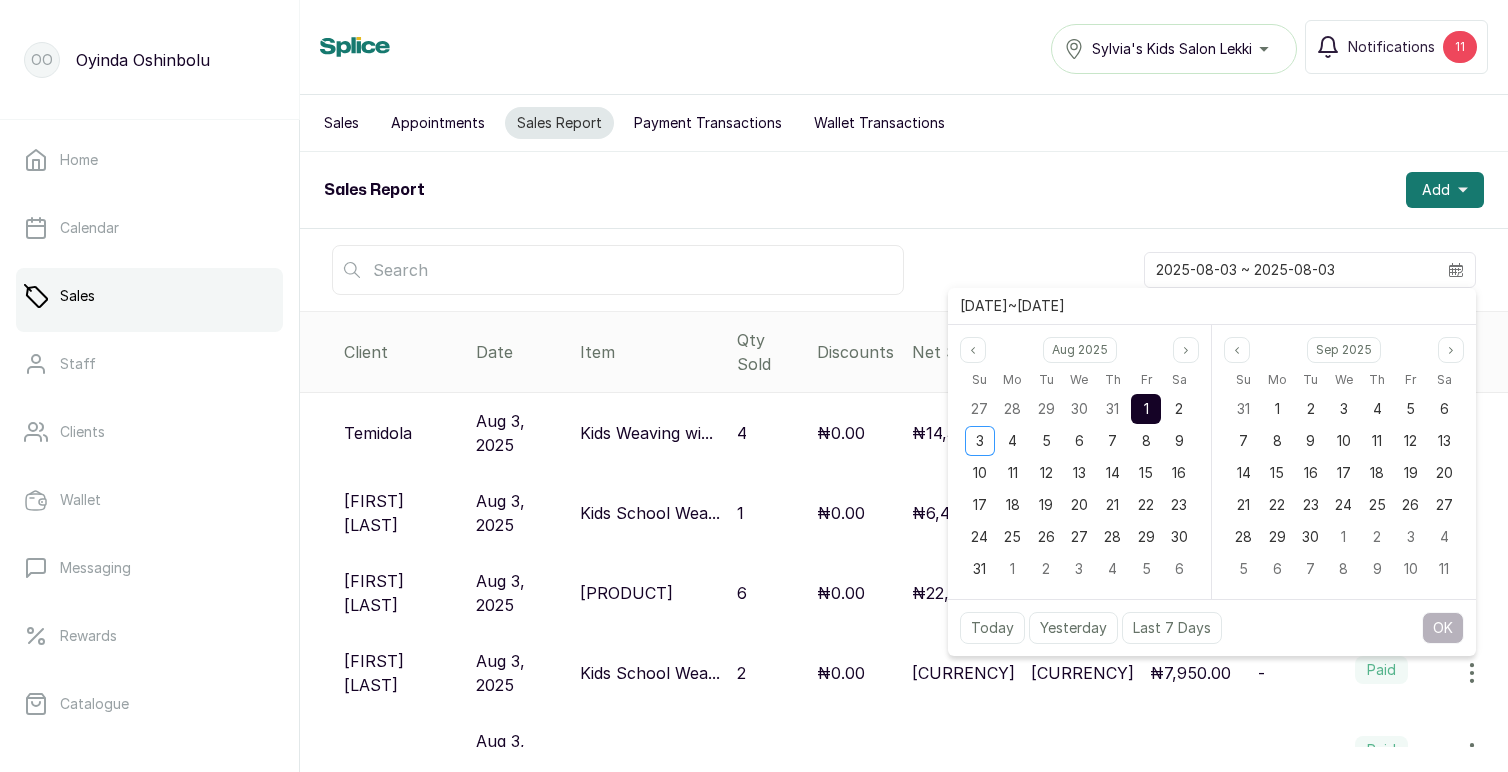 click on "1" at bounding box center [1146, 408] 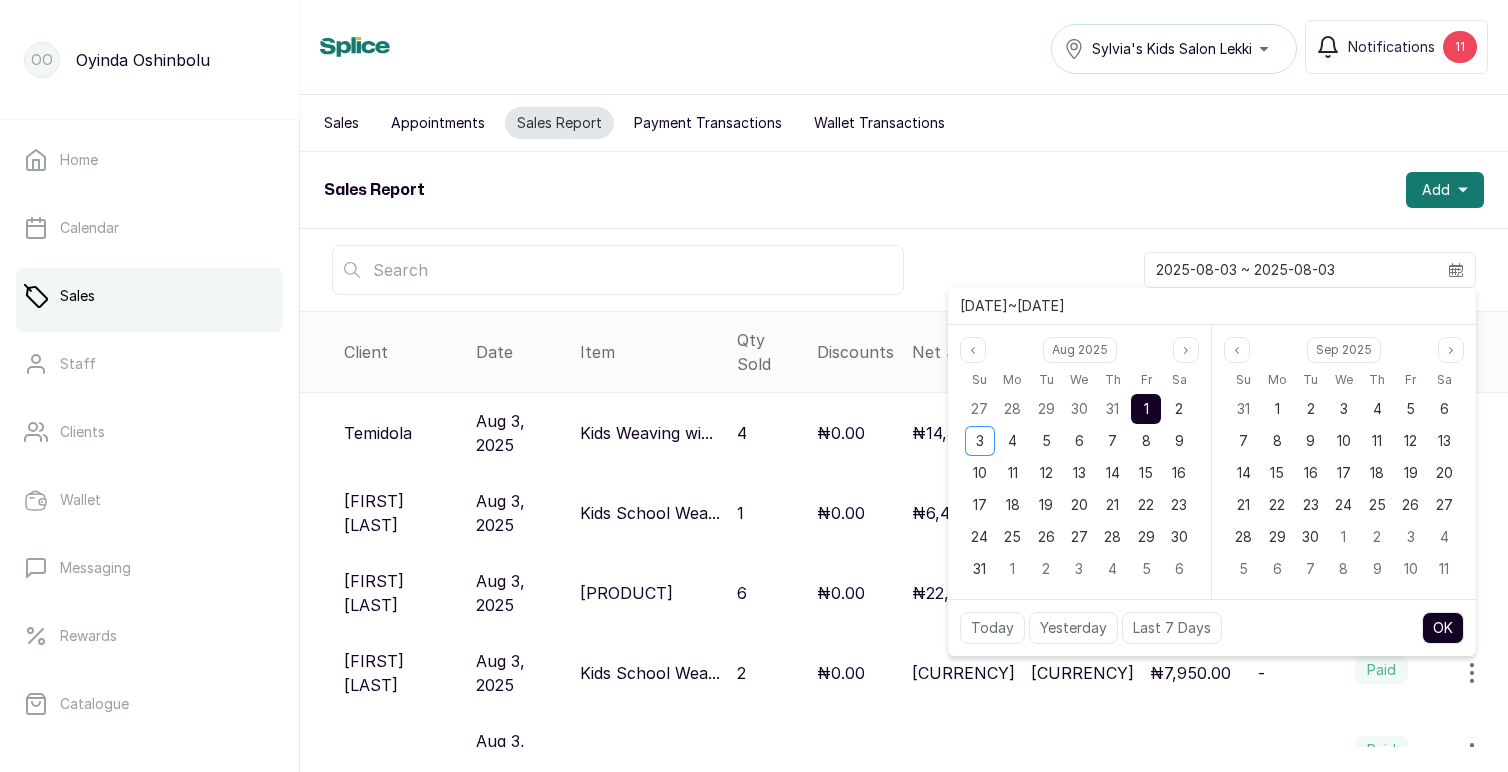 click on "OK" at bounding box center [1443, 628] 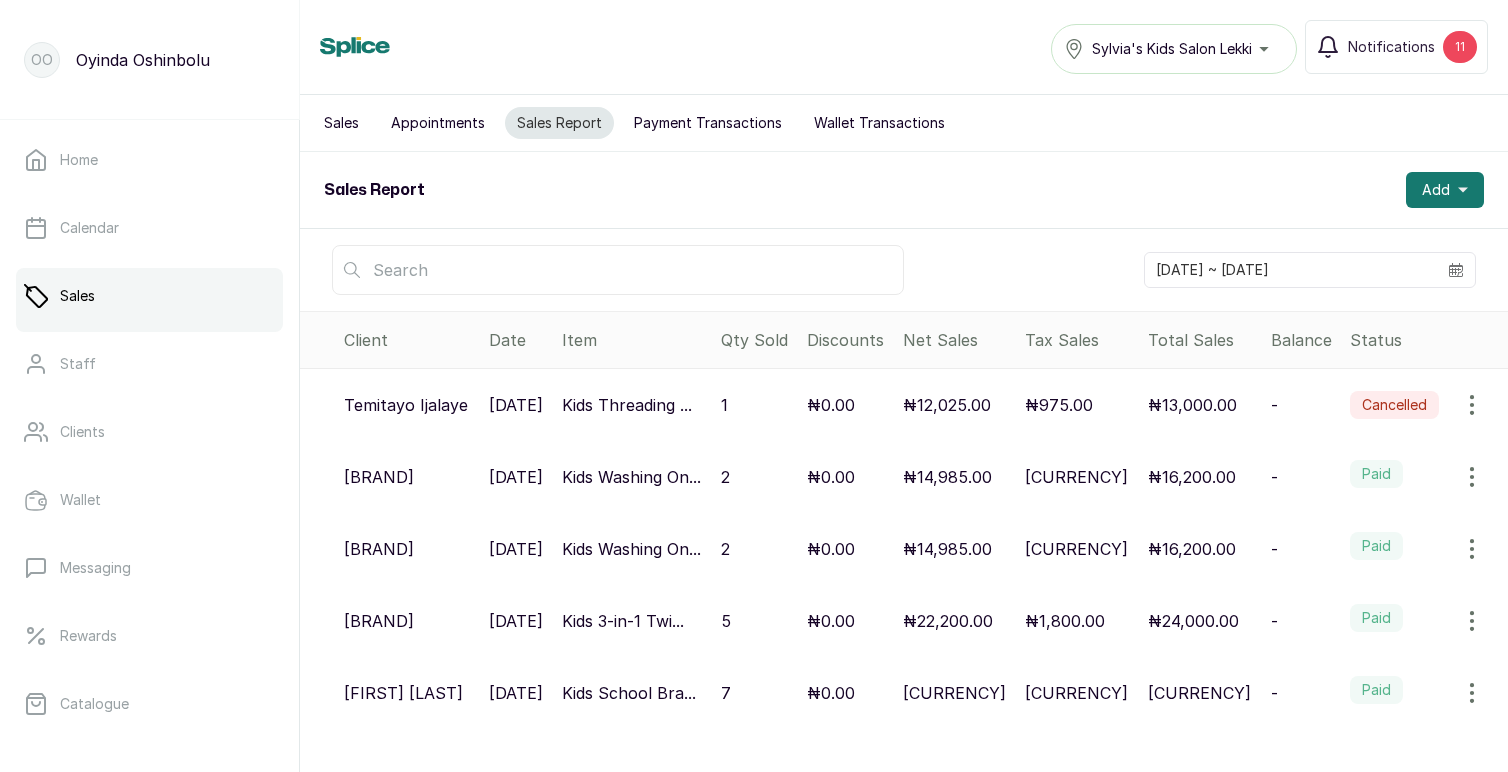 click on "Appointments" at bounding box center (438, 123) 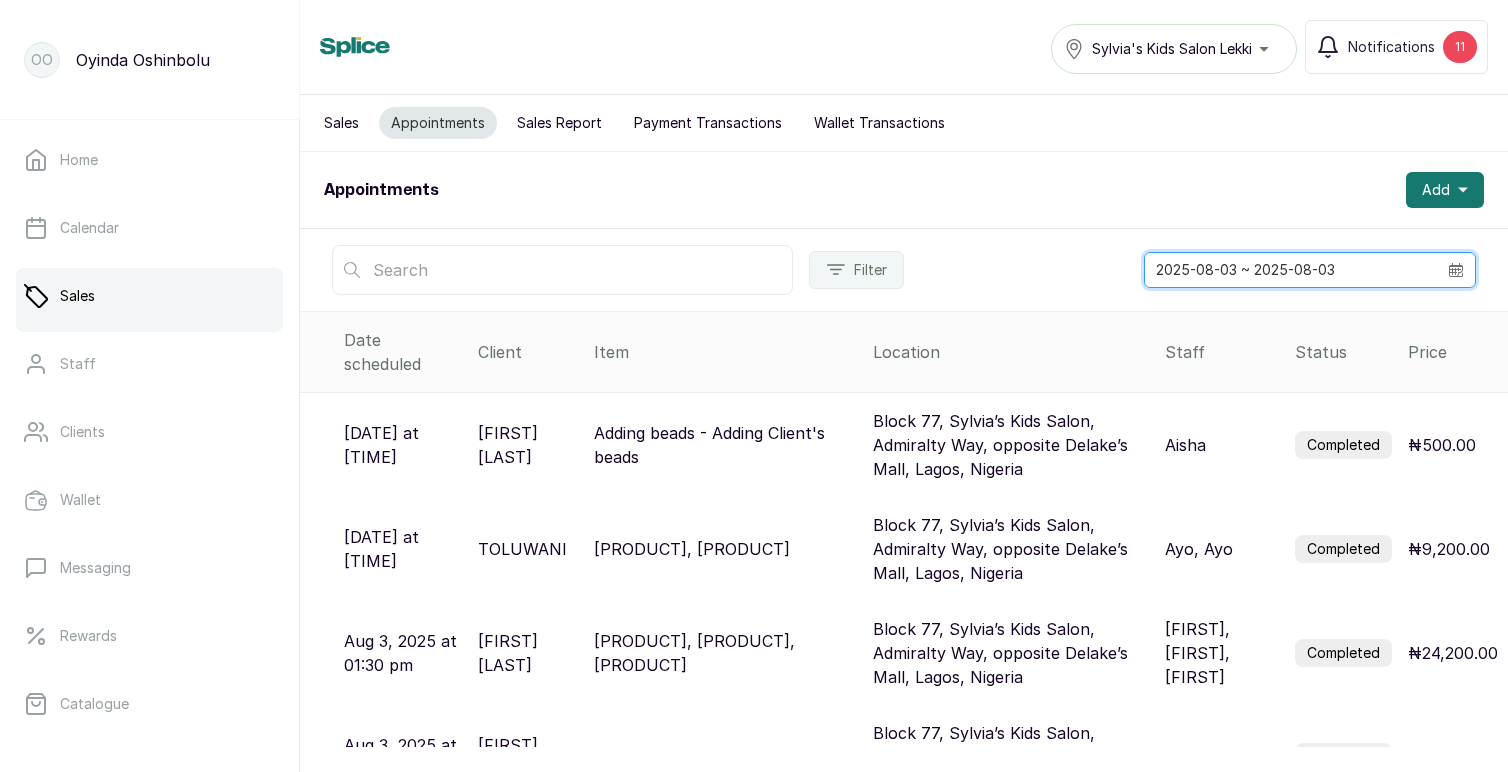 click on "2025-08-03 ~ 2025-08-03" at bounding box center [1291, 270] 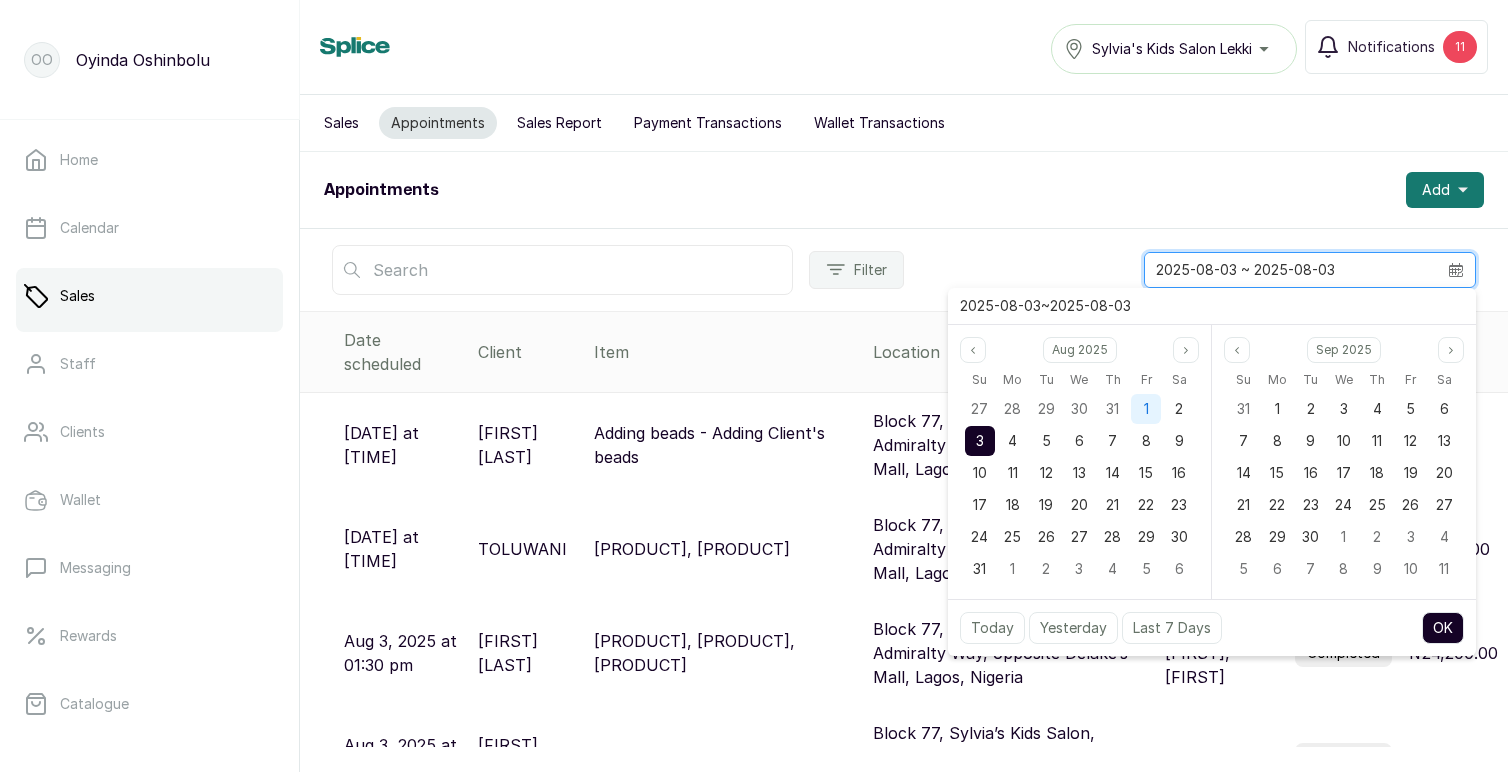 click on "1" at bounding box center [1146, 409] 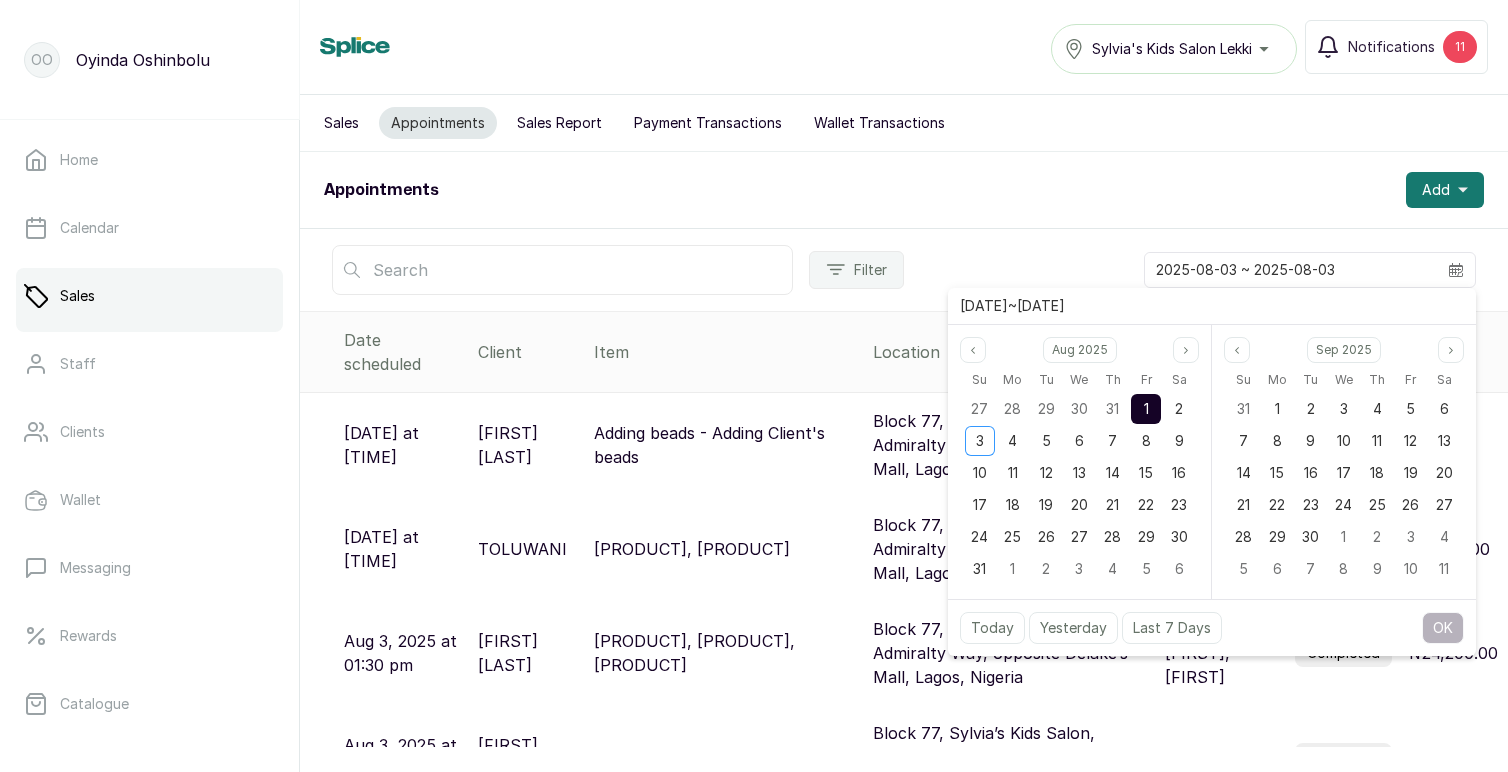click on "1" at bounding box center [1146, 409] 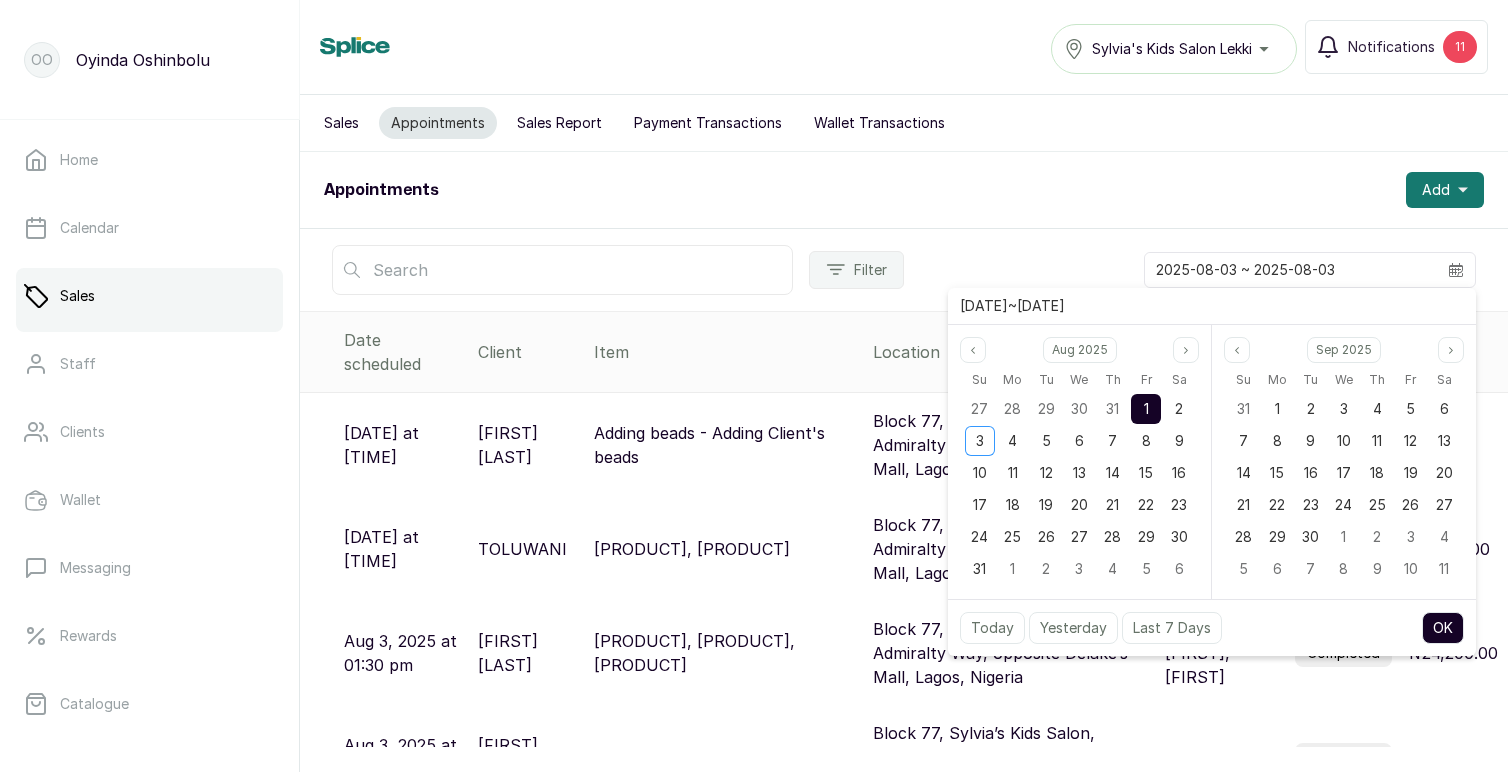 click on "OK" at bounding box center (1443, 628) 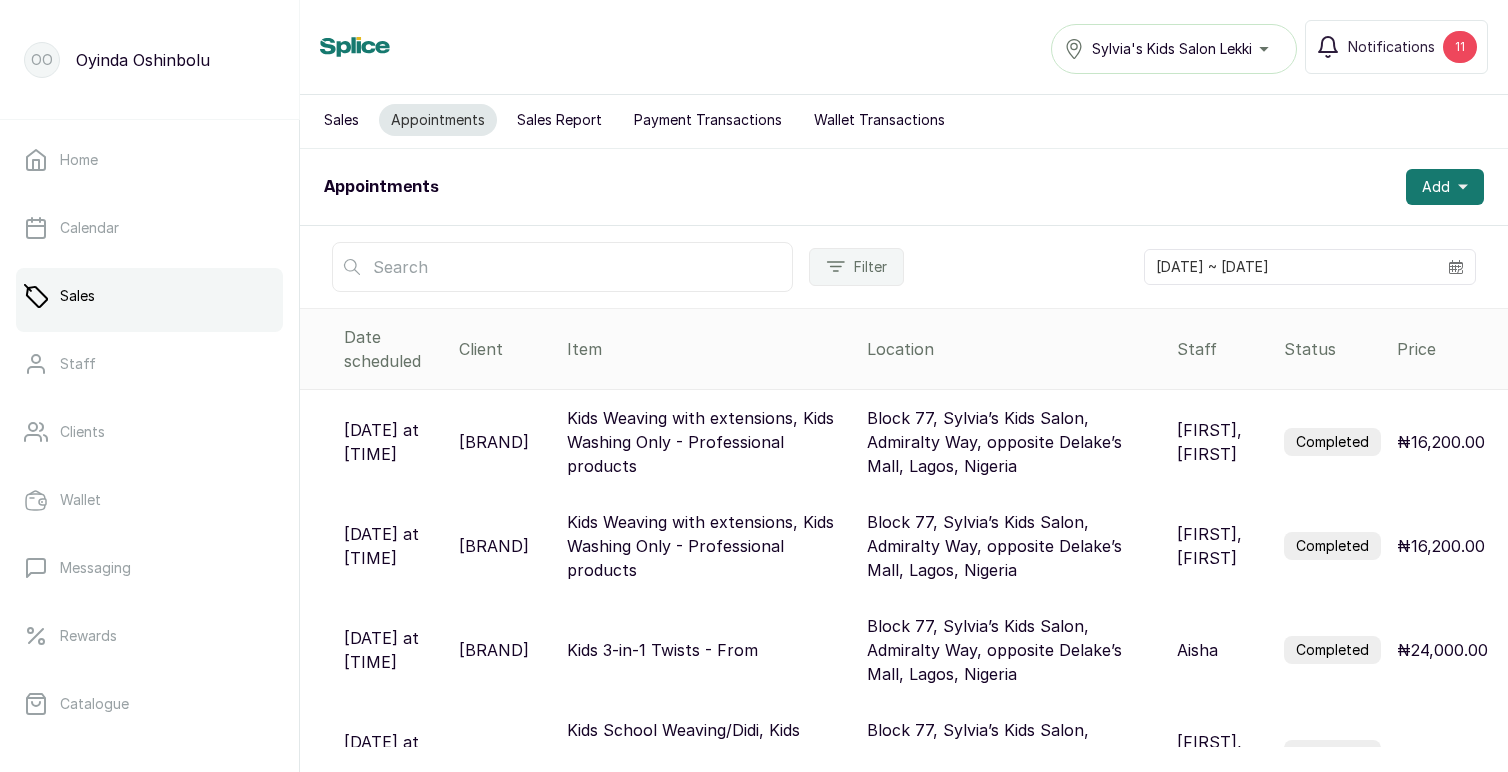 scroll, scrollTop: 0, scrollLeft: 0, axis: both 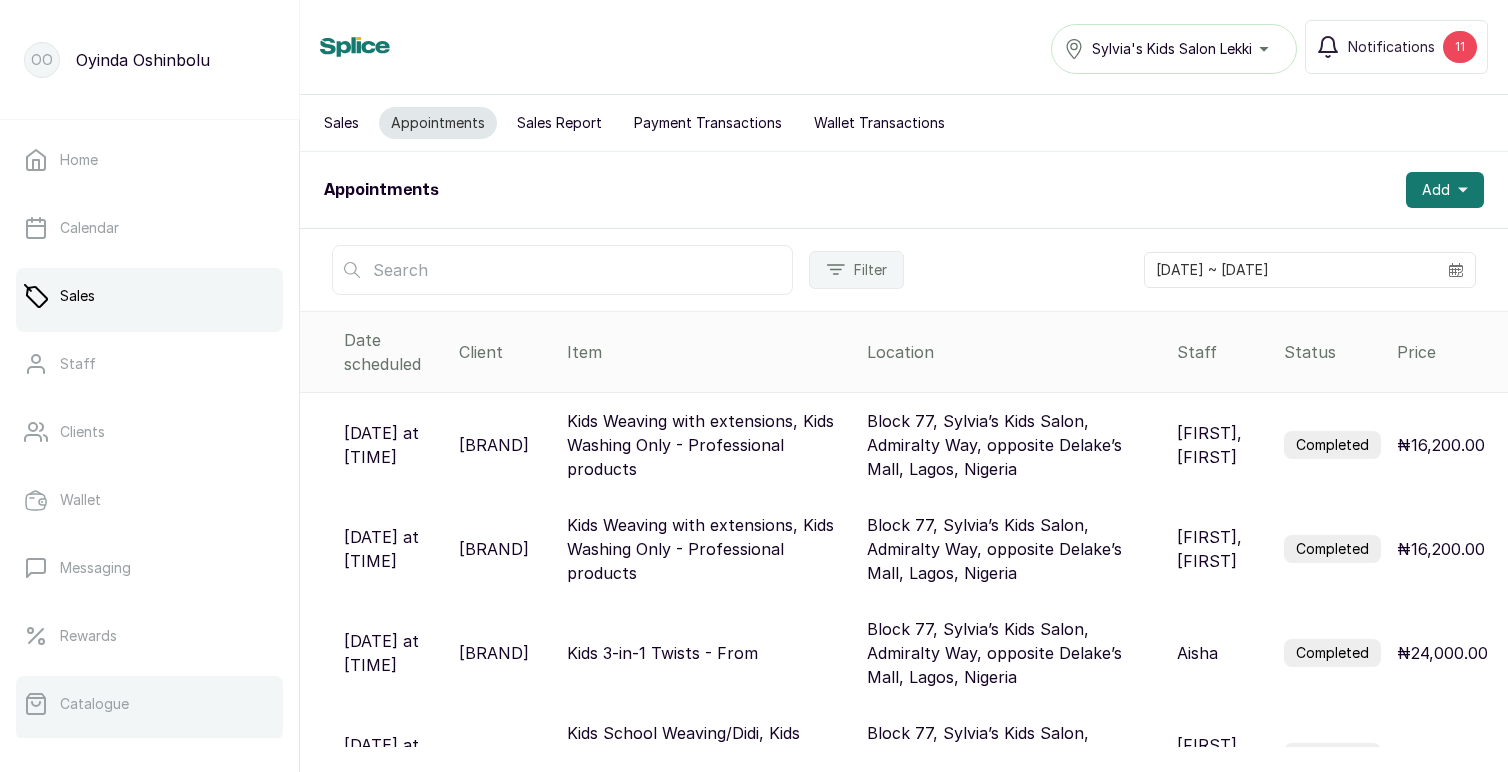 click on "Catalogue" at bounding box center [149, 704] 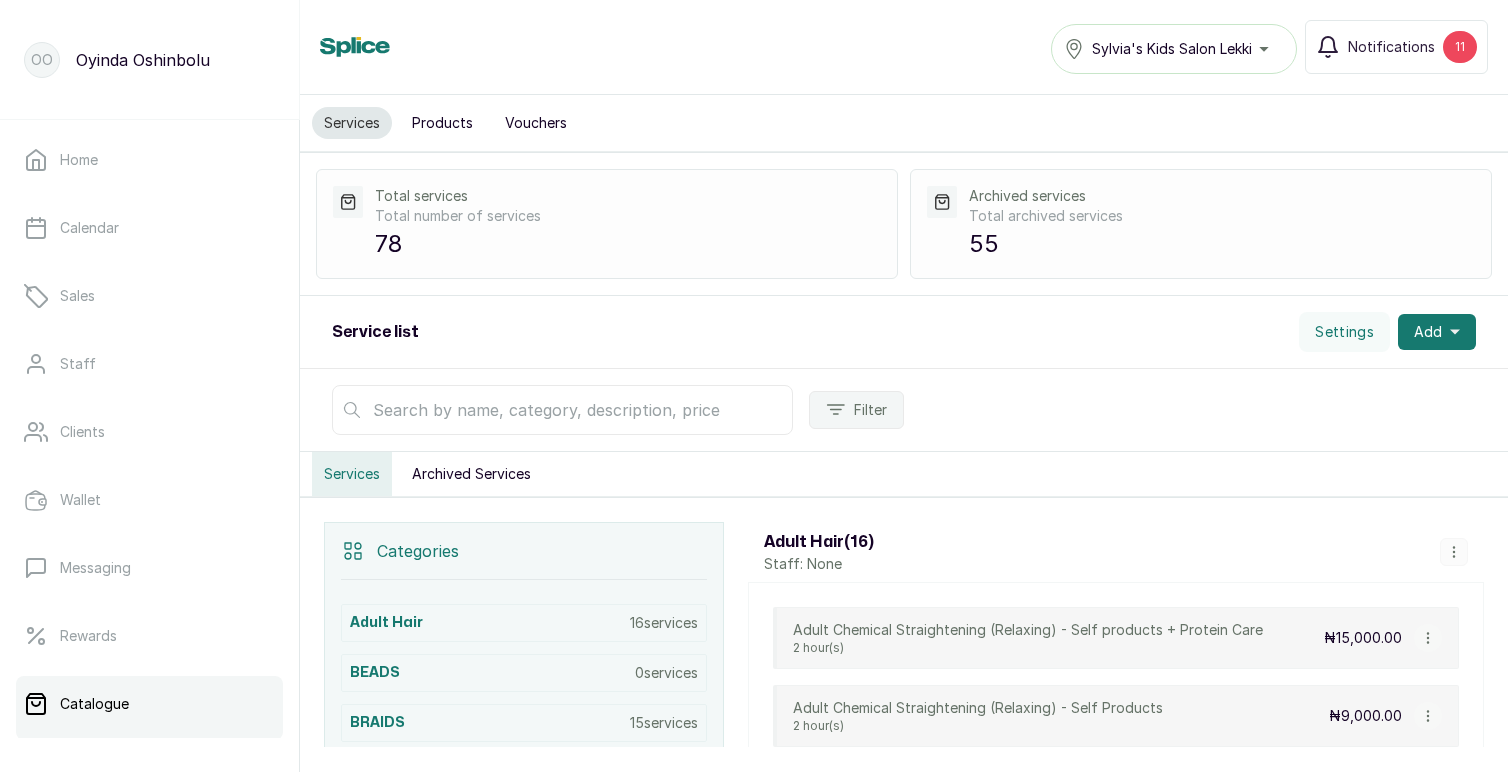 click on "Products" at bounding box center [442, 123] 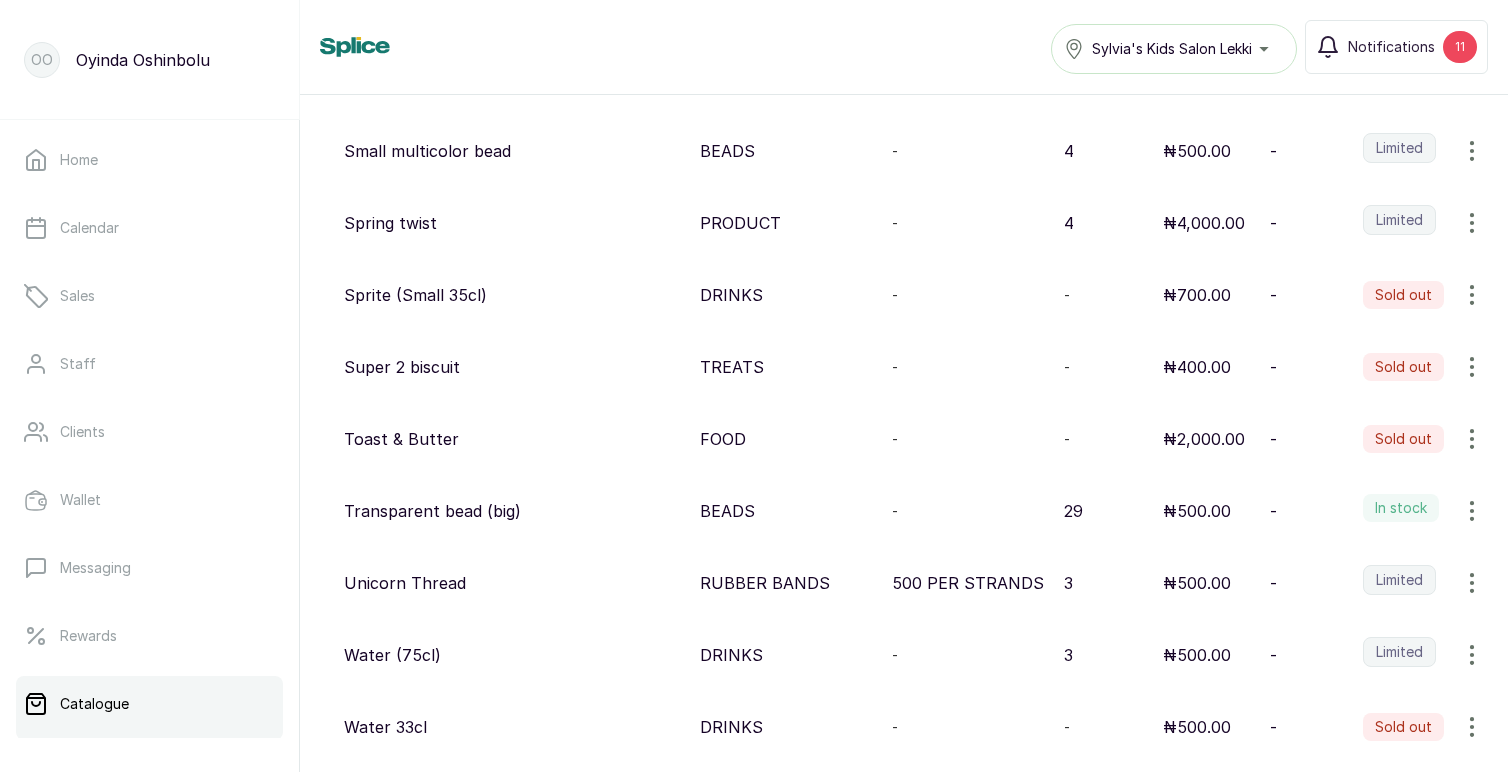 scroll, scrollTop: 7222, scrollLeft: 0, axis: vertical 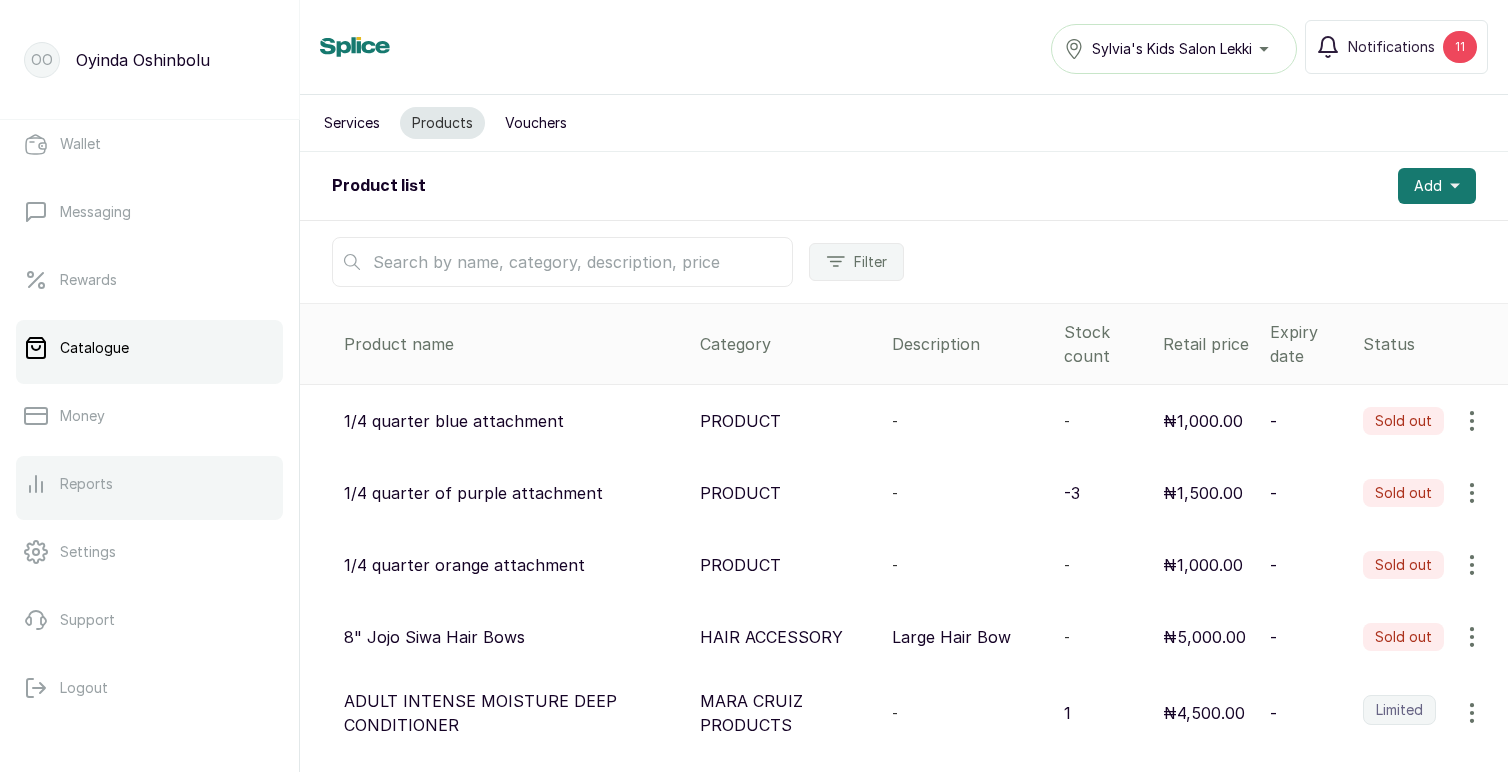 click on "Reports" at bounding box center [86, 484] 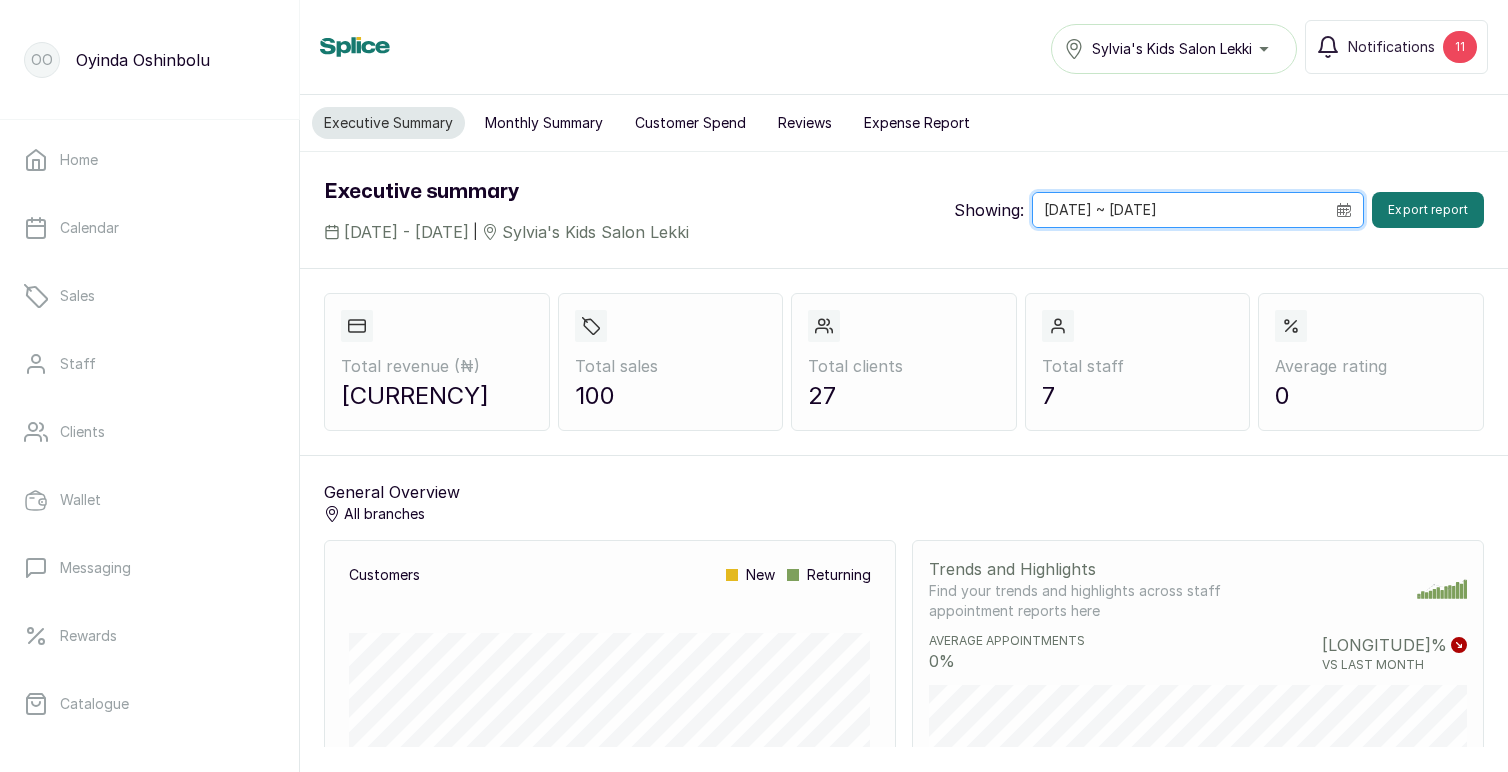 click on "[DATE] ~ [DATE]" at bounding box center (1179, 210) 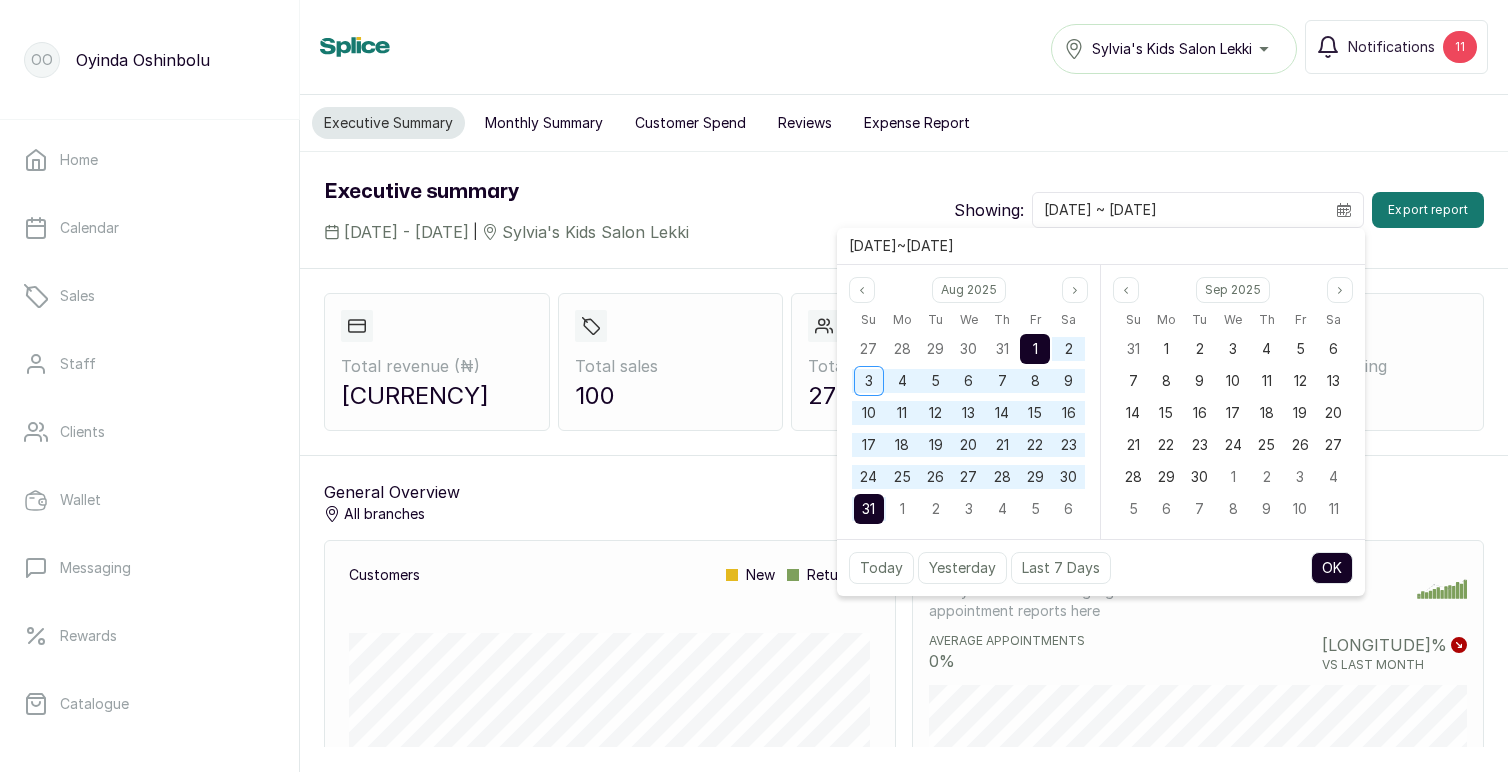 click on "1" at bounding box center [1035, 349] 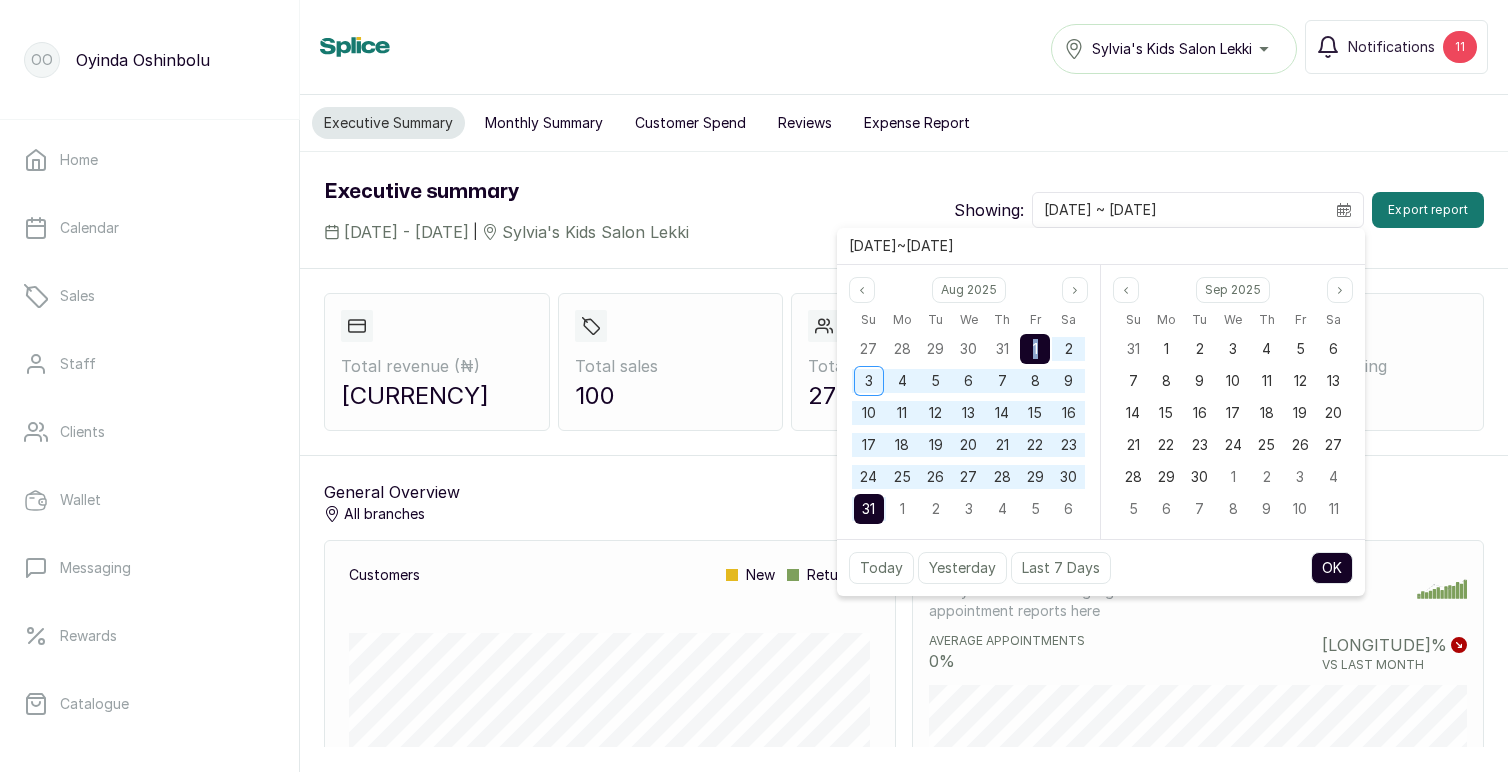 click on "1" at bounding box center [1035, 349] 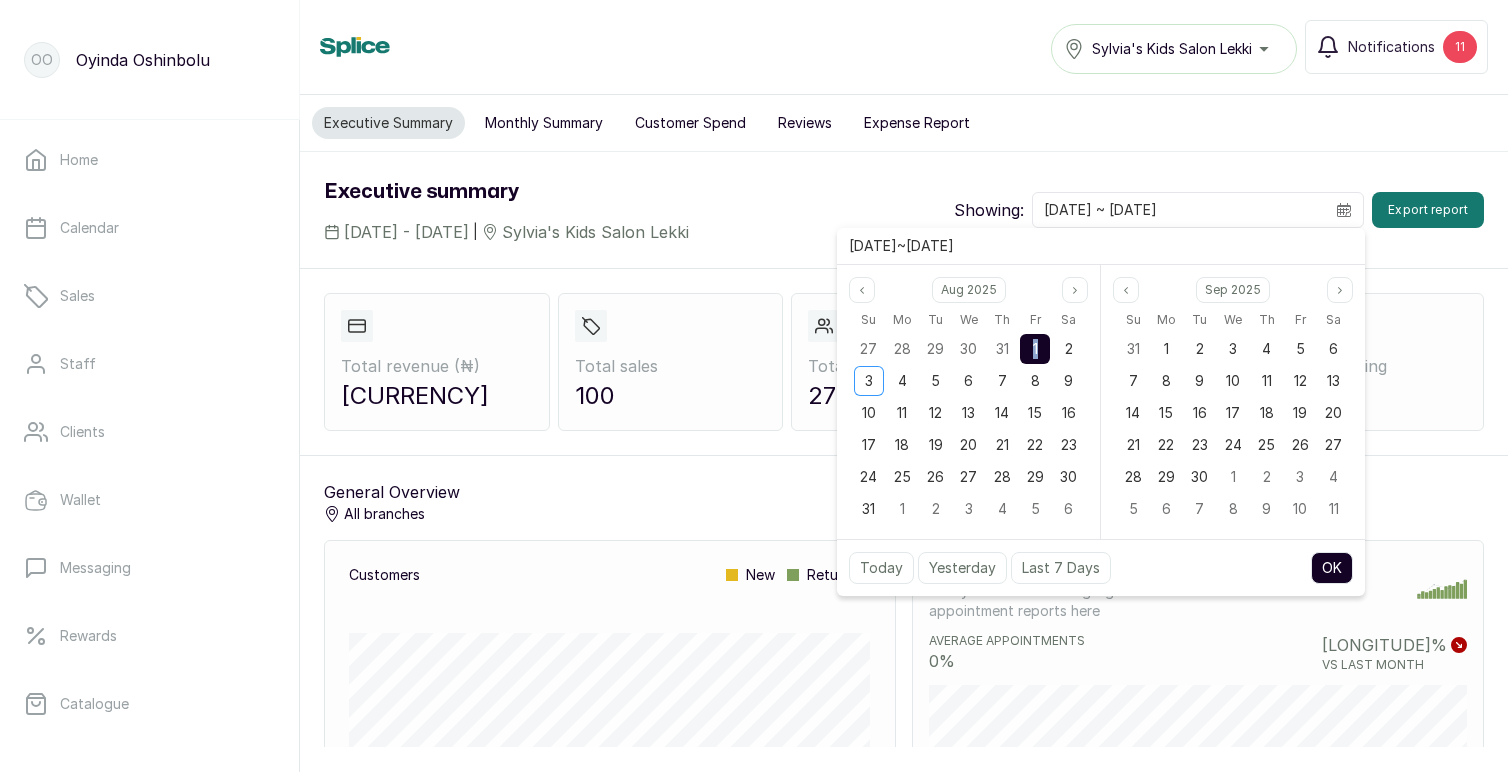 click on "OK" at bounding box center [1332, 568] 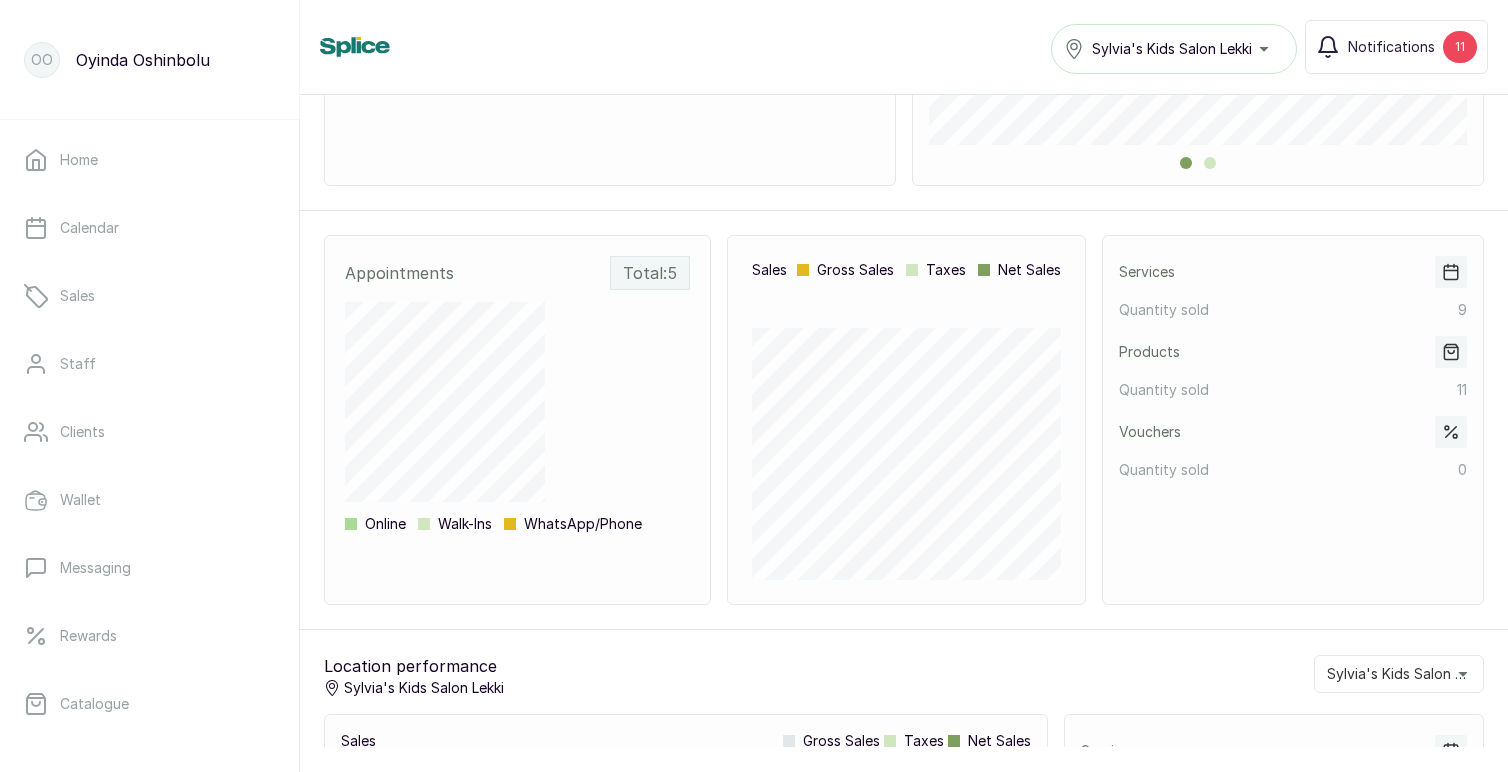 scroll, scrollTop: 810, scrollLeft: 0, axis: vertical 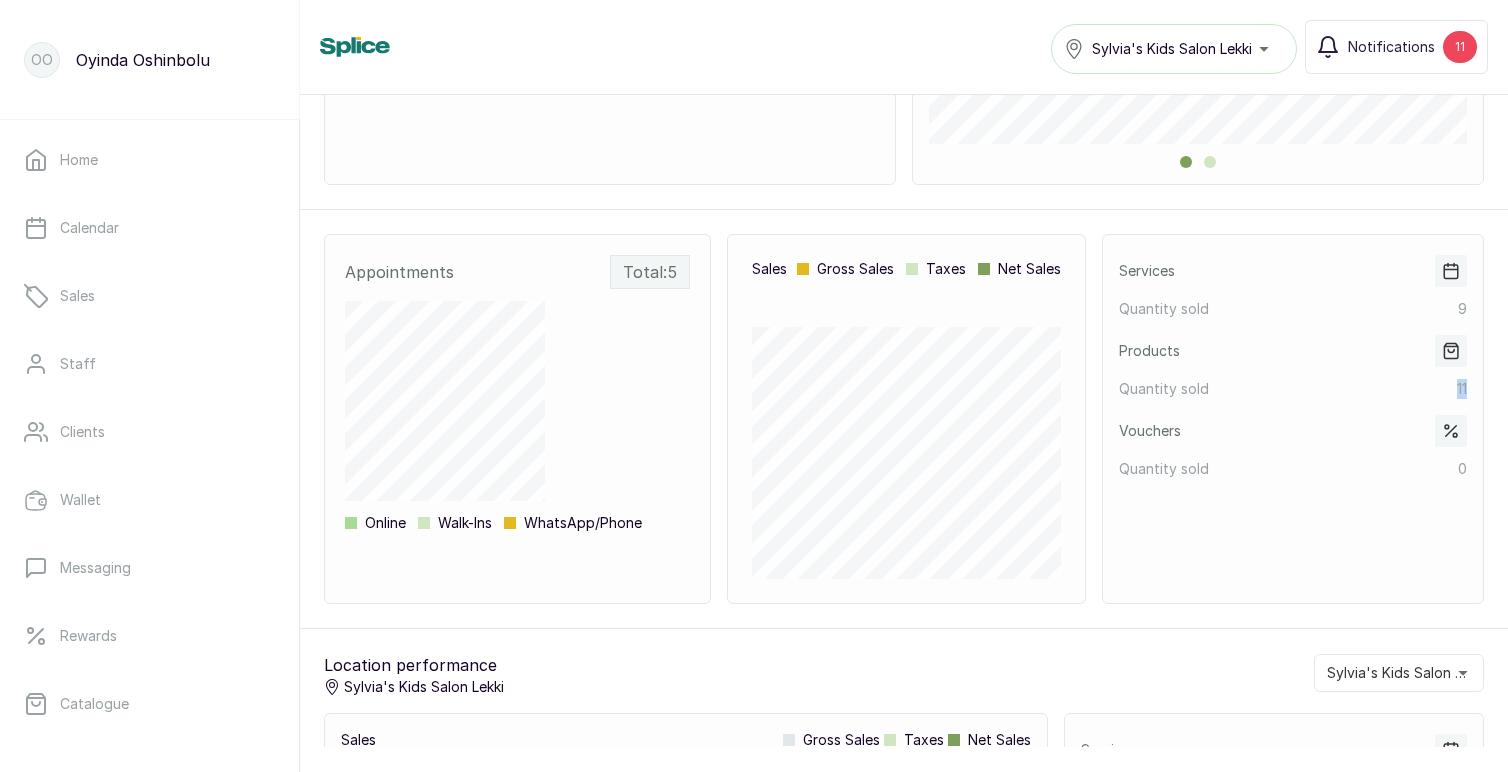 drag, startPoint x: 1456, startPoint y: 389, endPoint x: 1484, endPoint y: 389, distance: 28 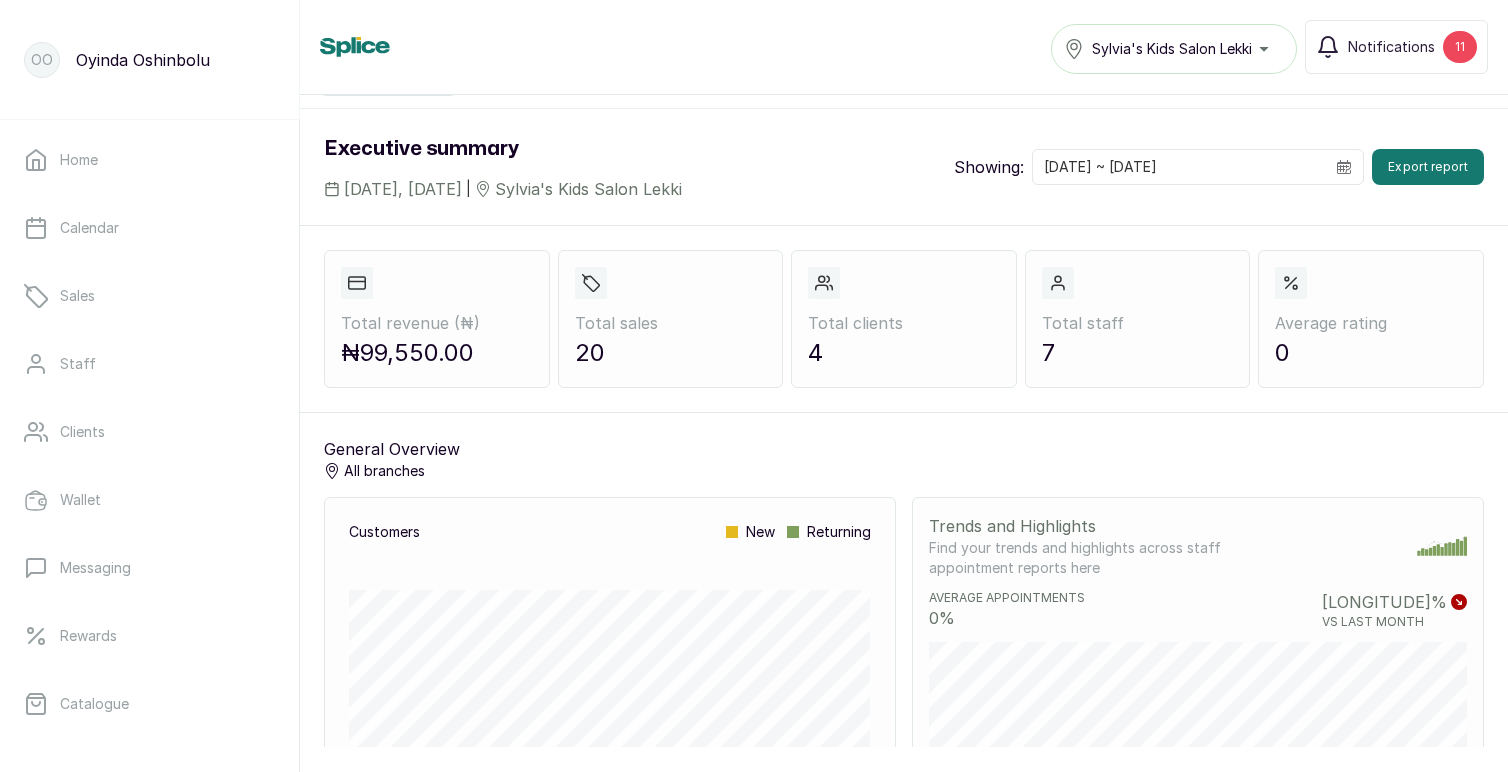 scroll, scrollTop: 0, scrollLeft: 0, axis: both 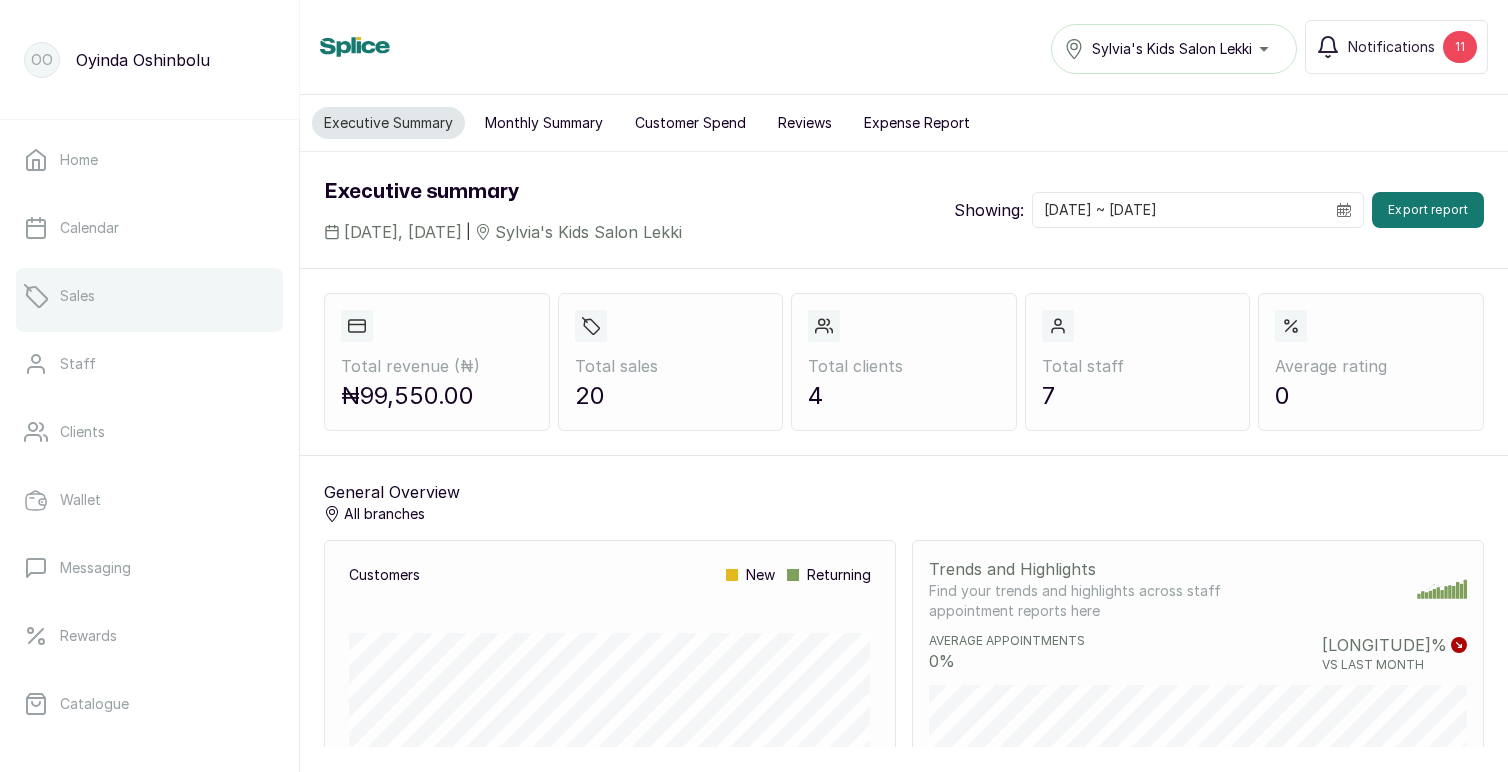 click on "Sales" at bounding box center [77, 296] 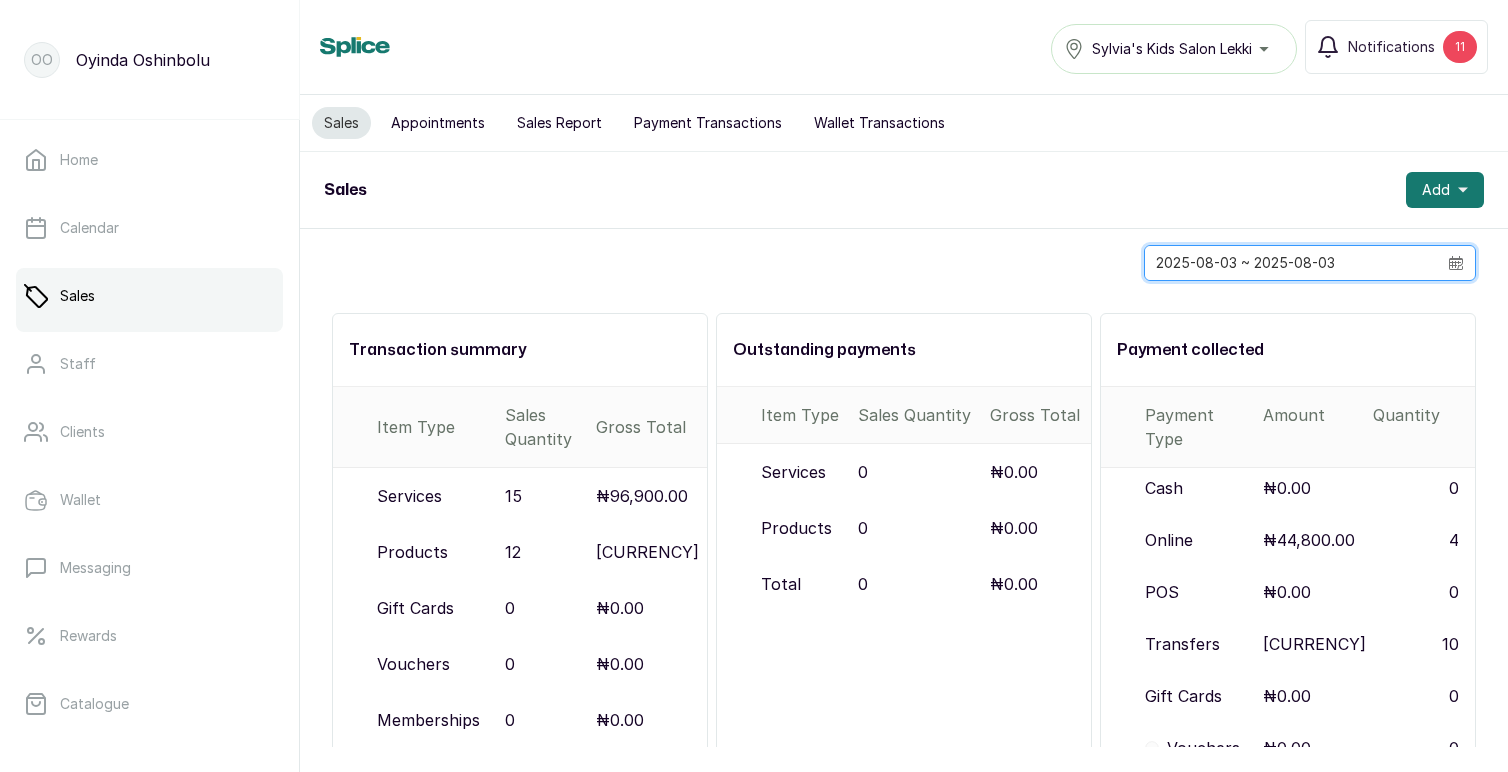 click on "2025-08-03 ~ 2025-08-03" at bounding box center (1291, 263) 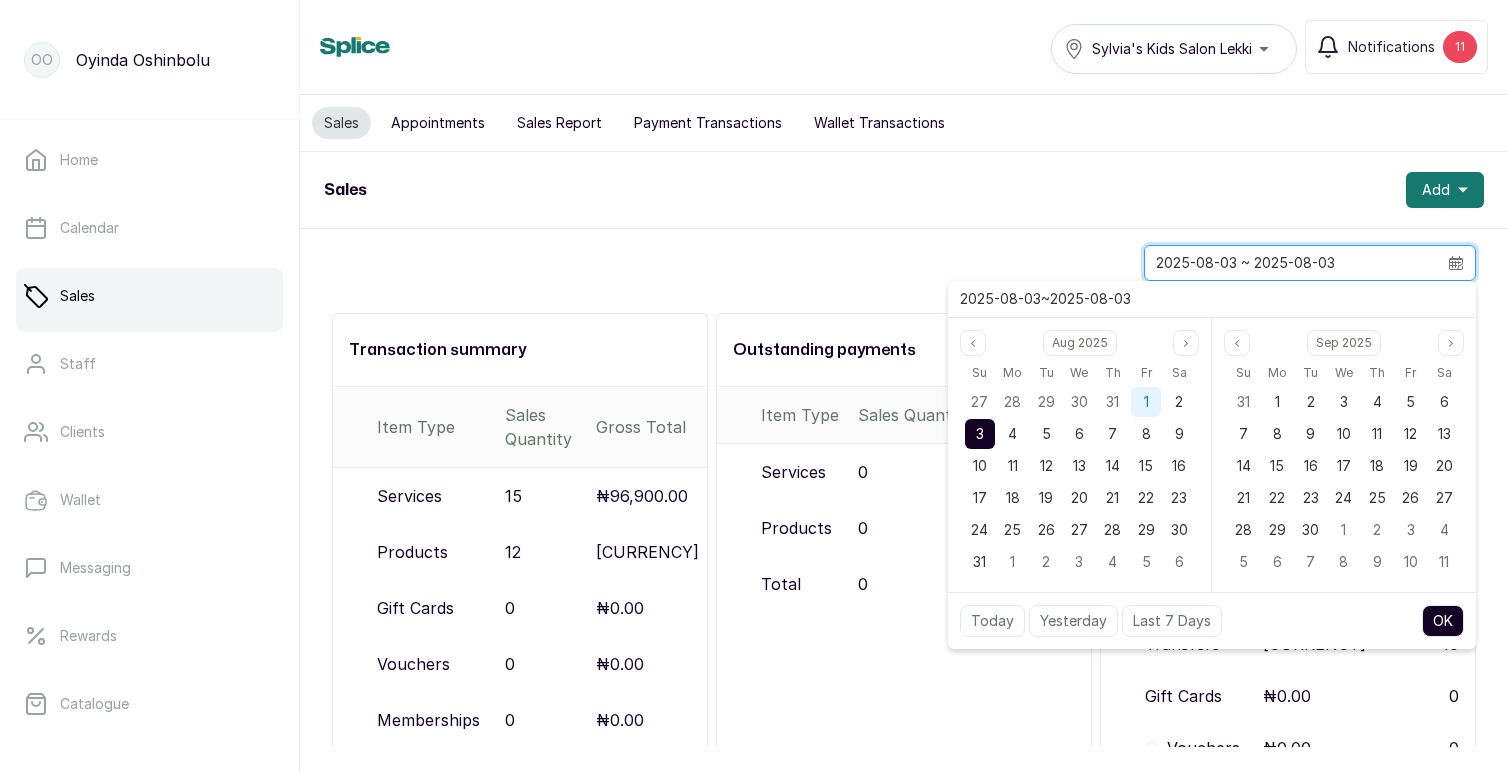 click on "1" at bounding box center [1146, 402] 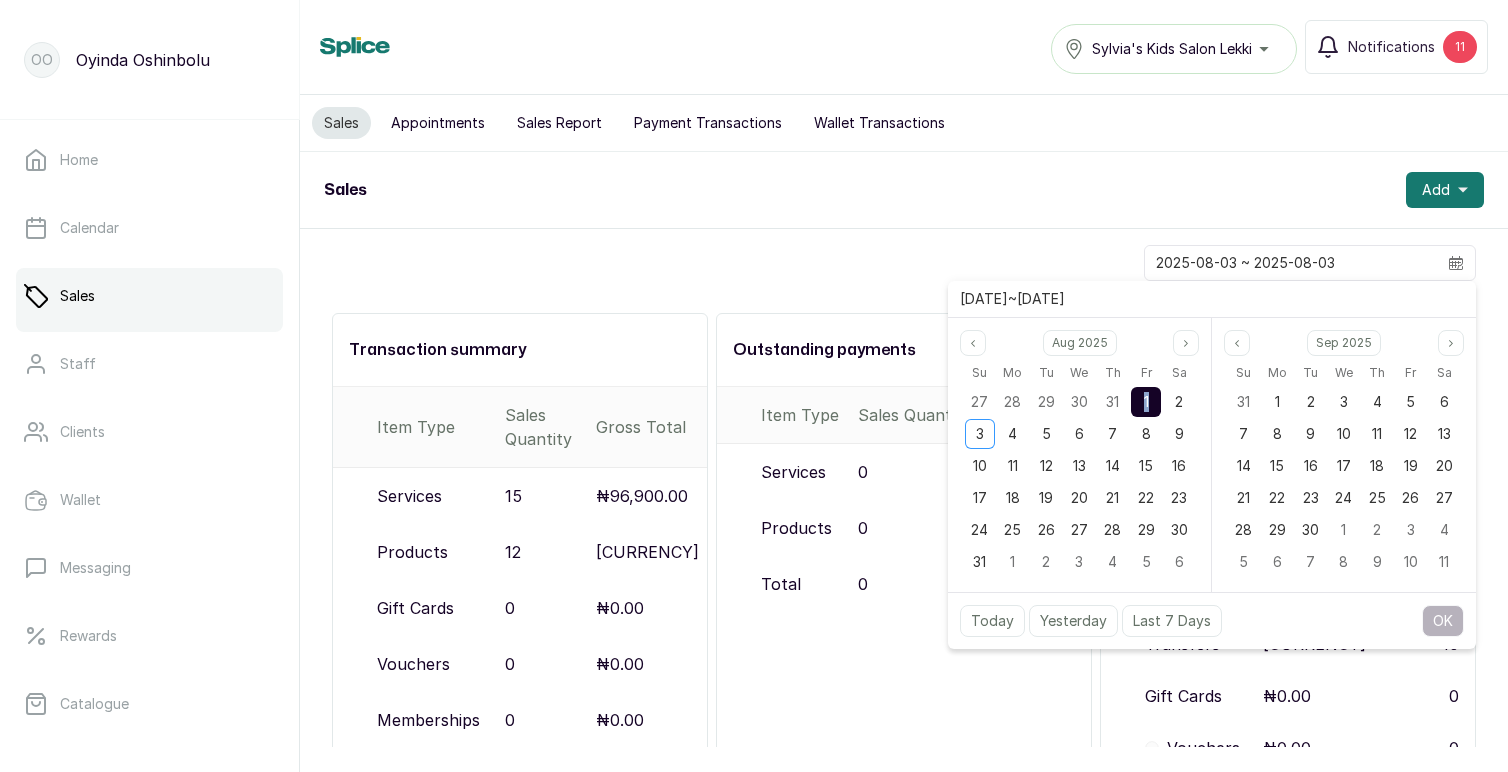 click on "1" at bounding box center (1146, 402) 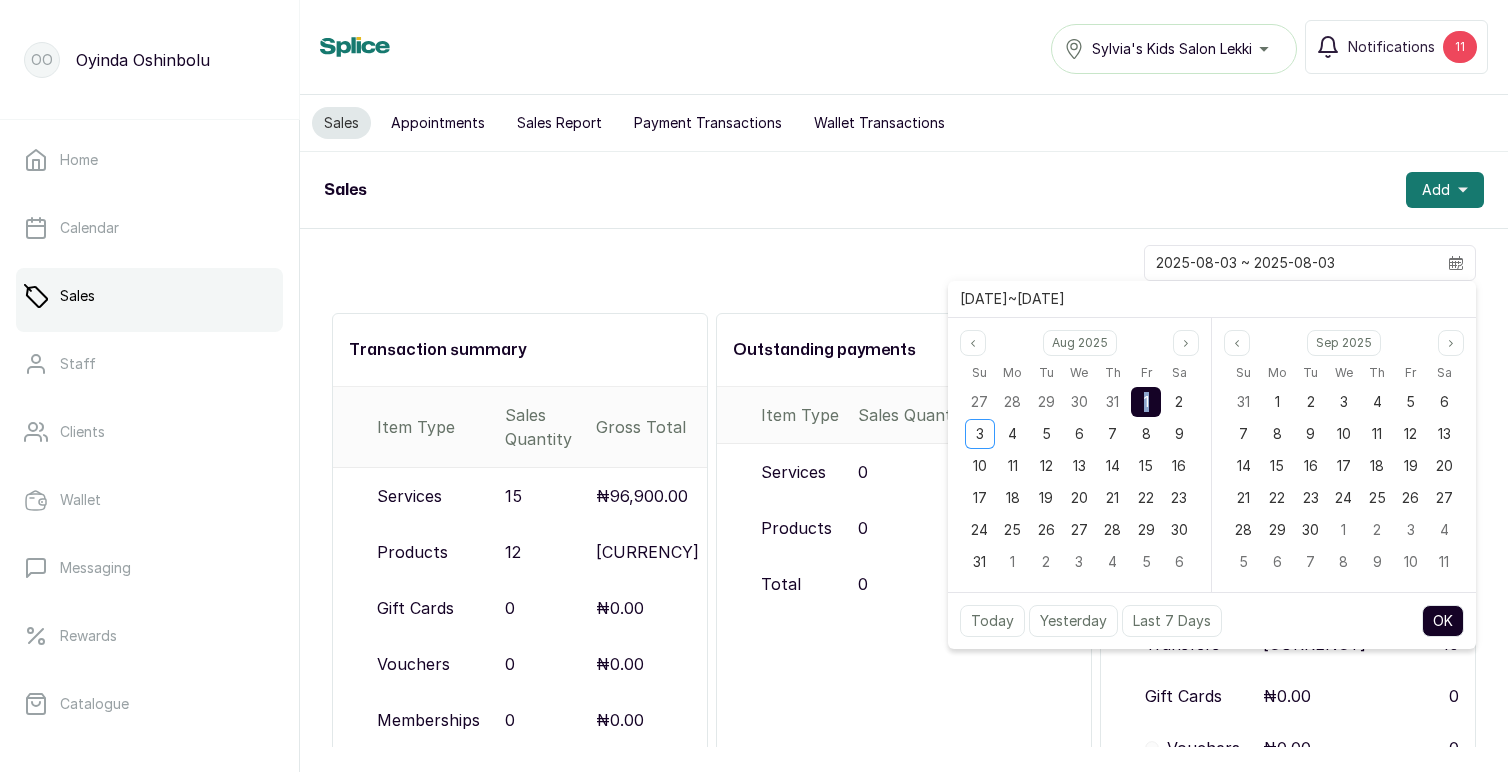 click on "OK" at bounding box center (1443, 621) 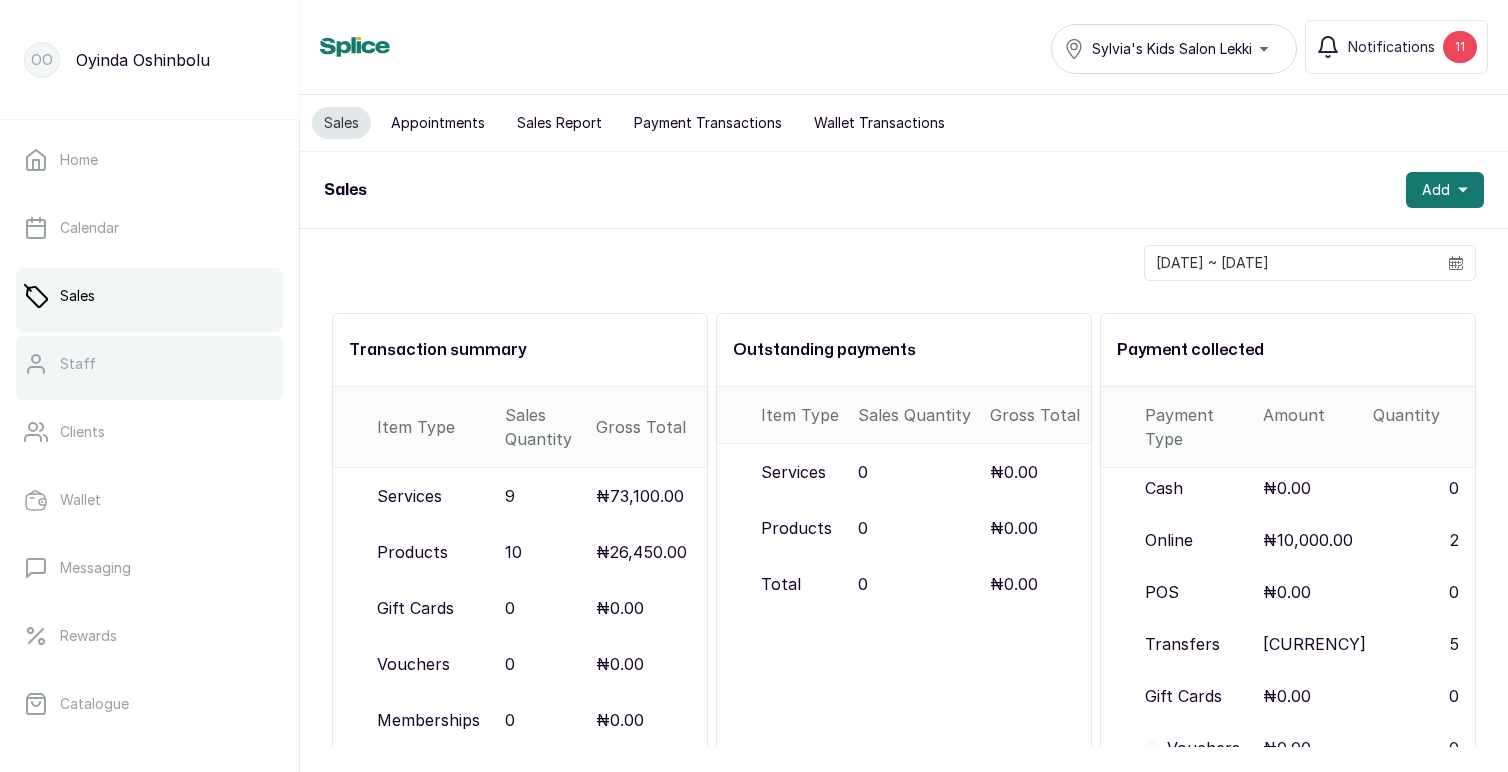 scroll, scrollTop: 356, scrollLeft: 0, axis: vertical 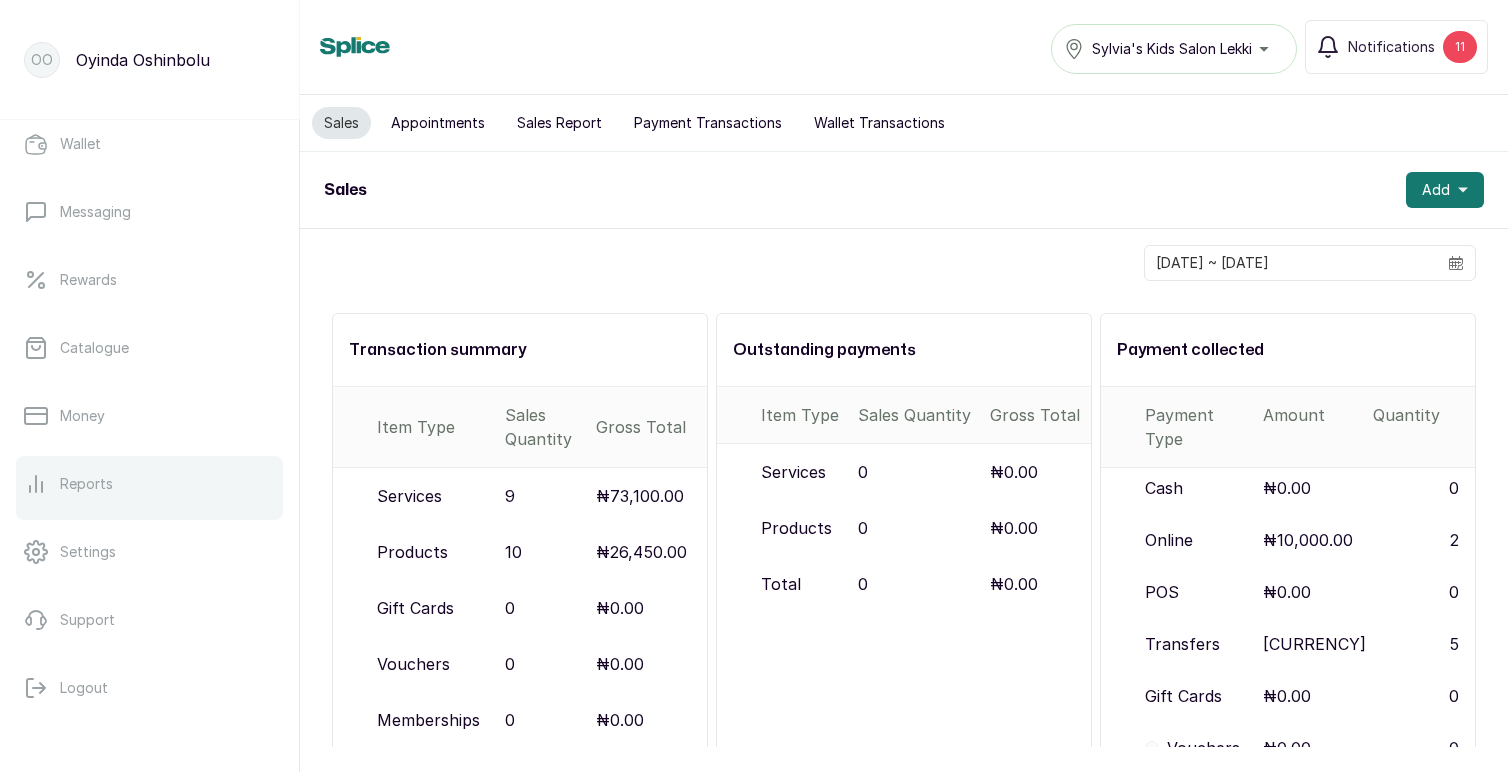 click on "Reports" at bounding box center (86, 484) 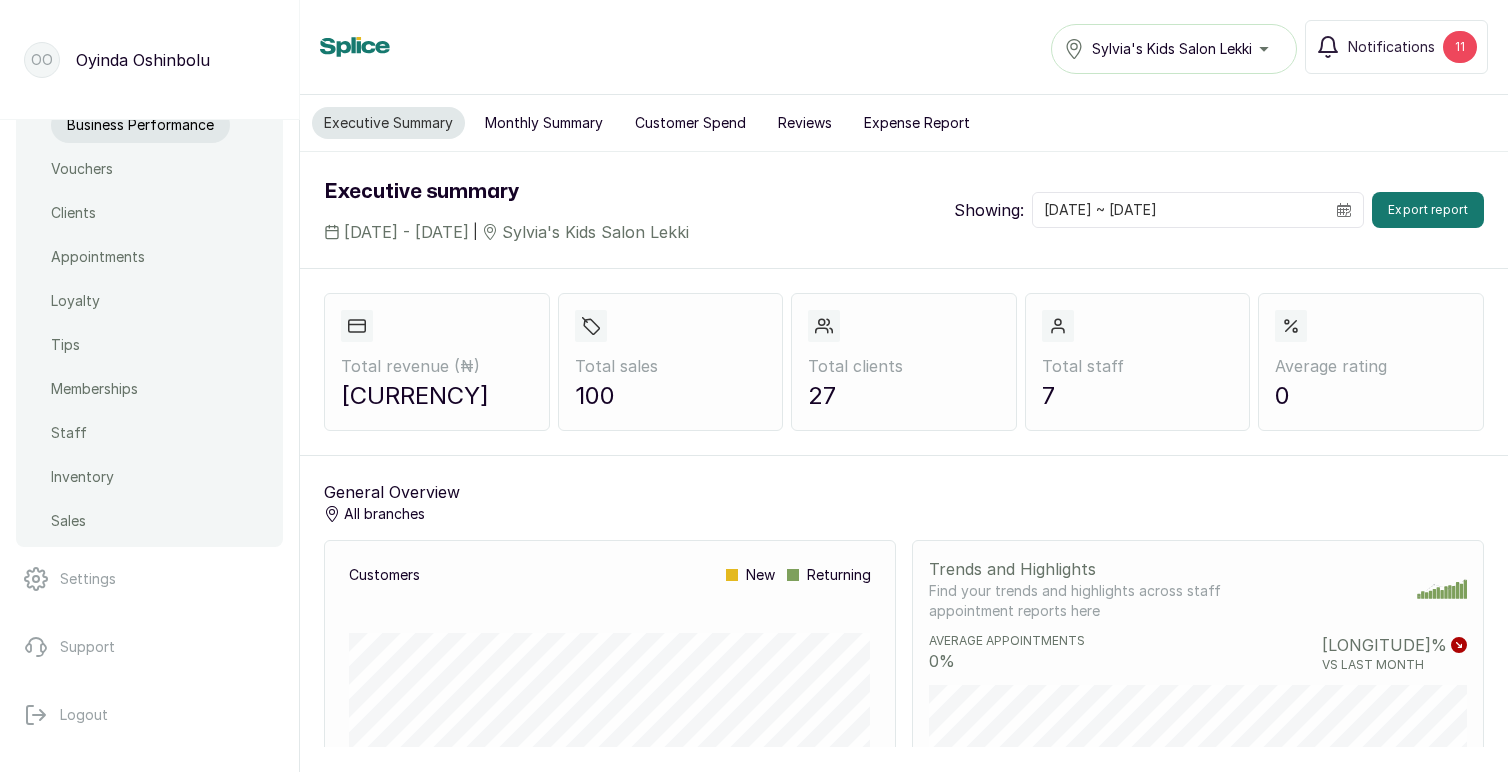 scroll, scrollTop: 796, scrollLeft: 0, axis: vertical 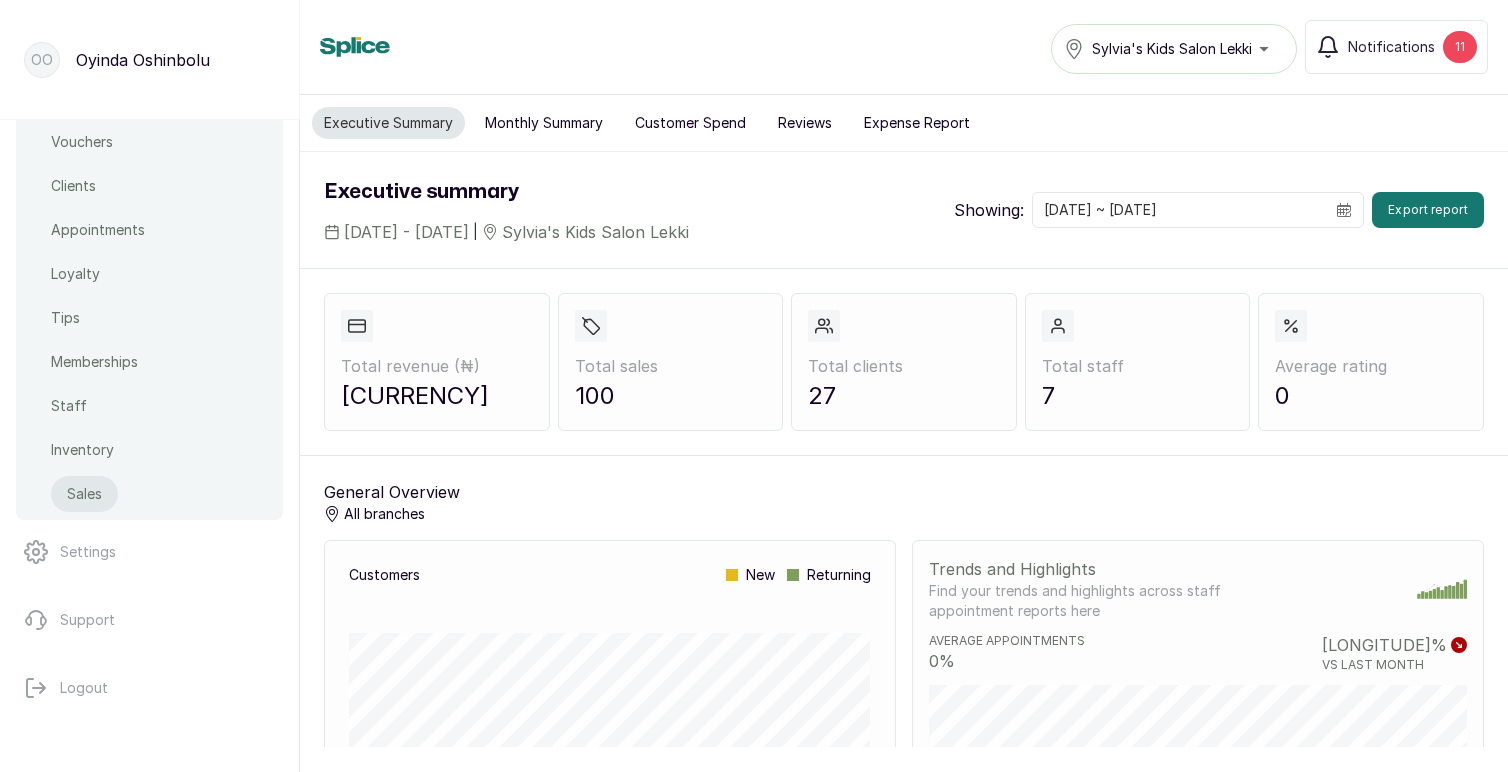 click on "Sales" at bounding box center (84, 494) 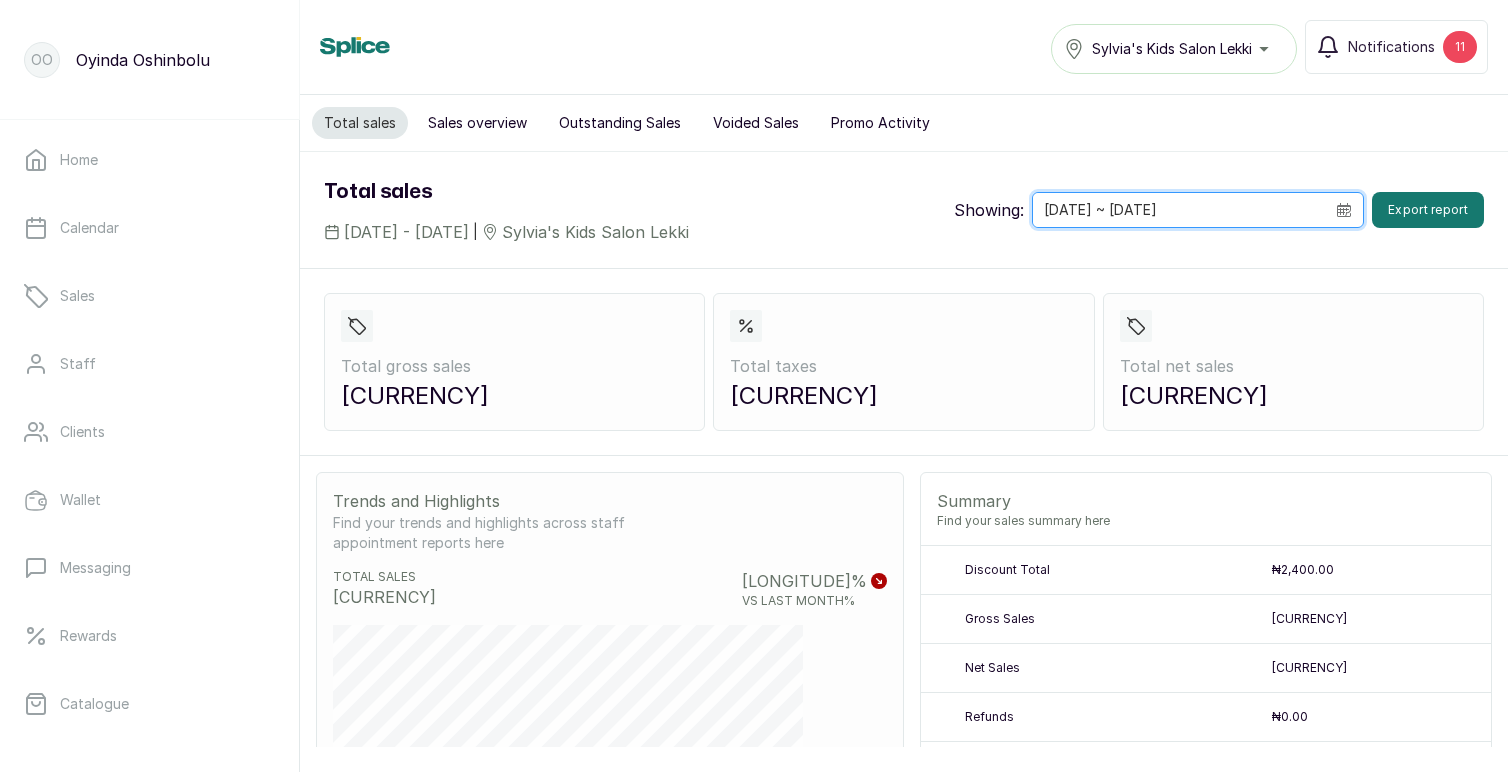 click on "[DATE] ~ [DATE]" at bounding box center (1179, 210) 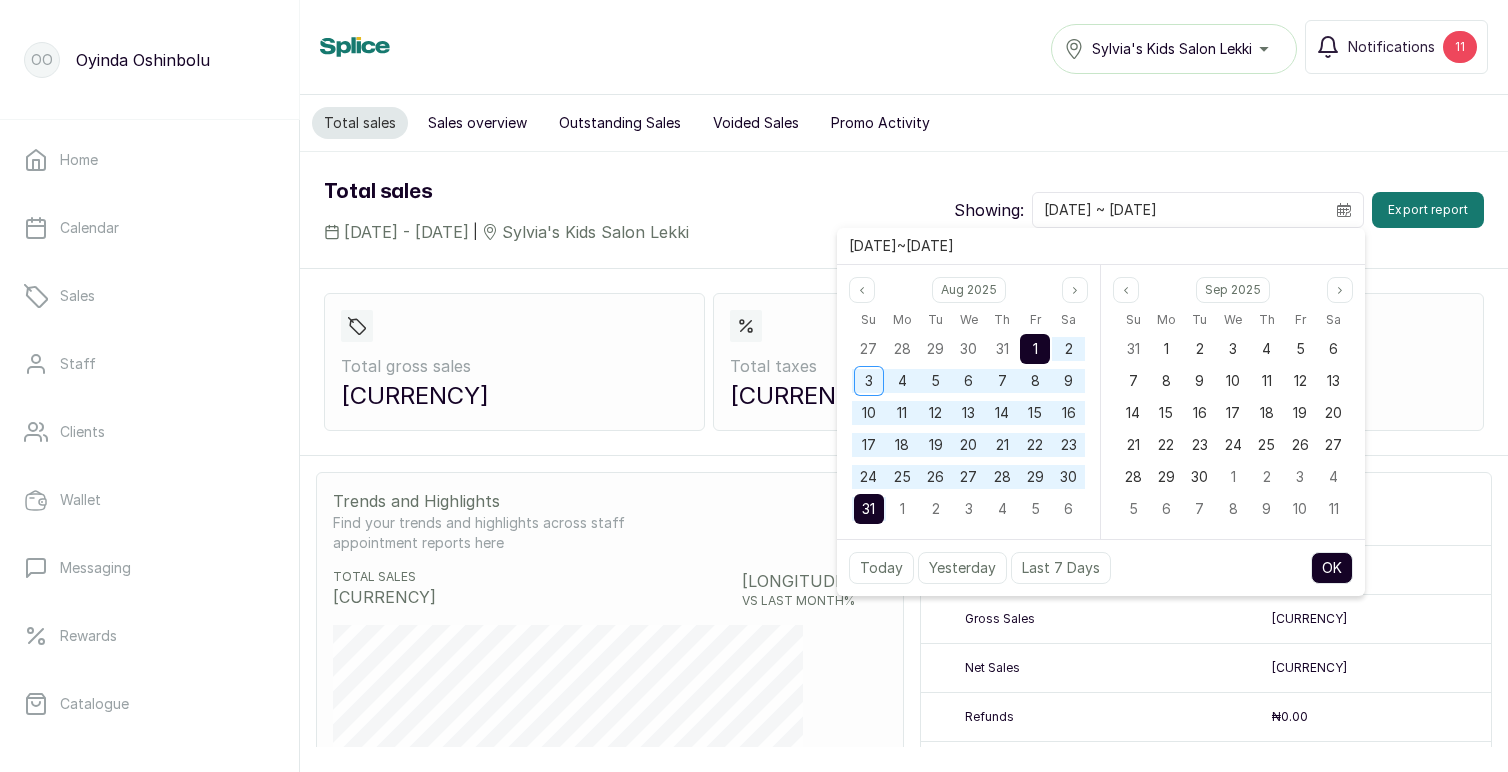 click on "1" at bounding box center [1035, 348] 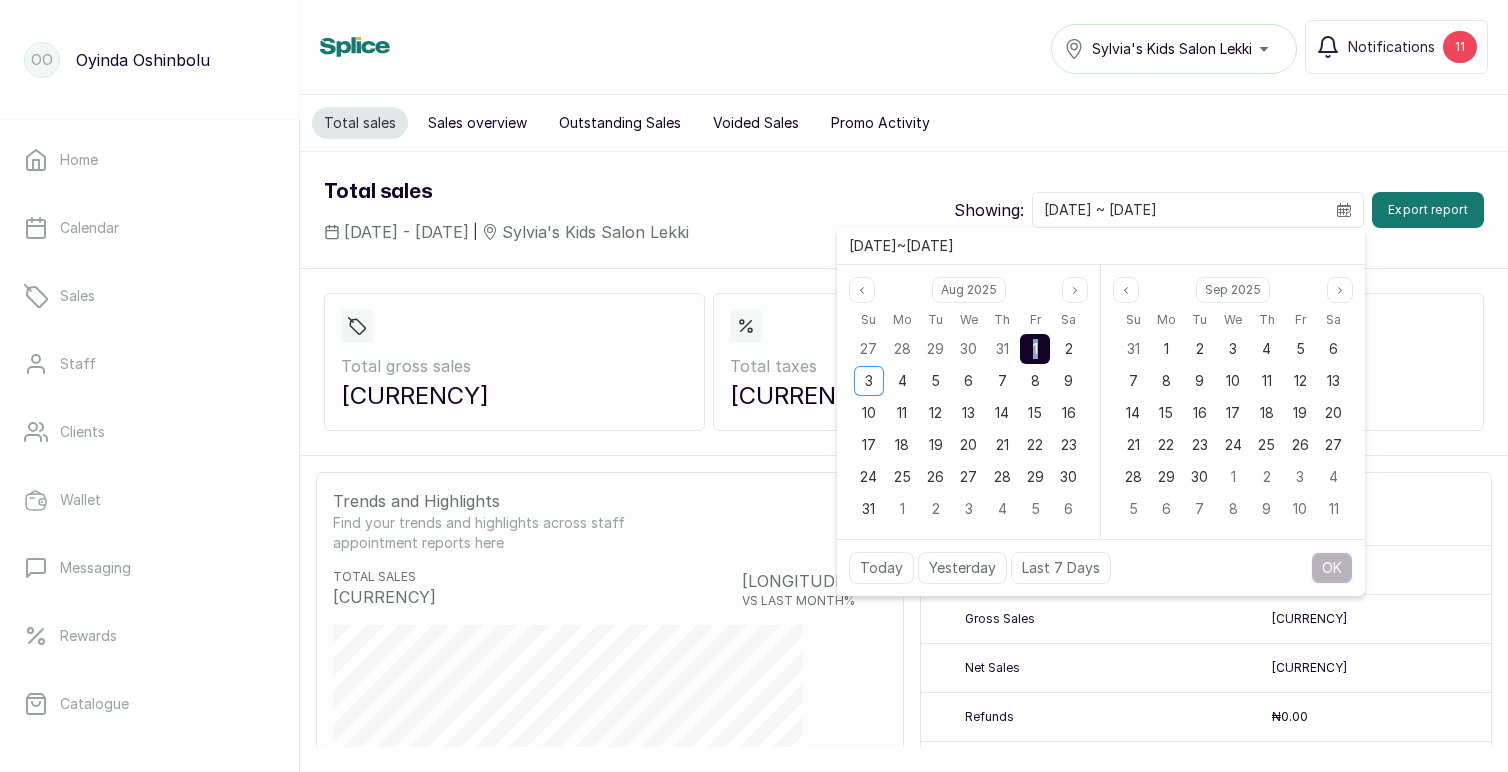 click on "1" at bounding box center (1035, 348) 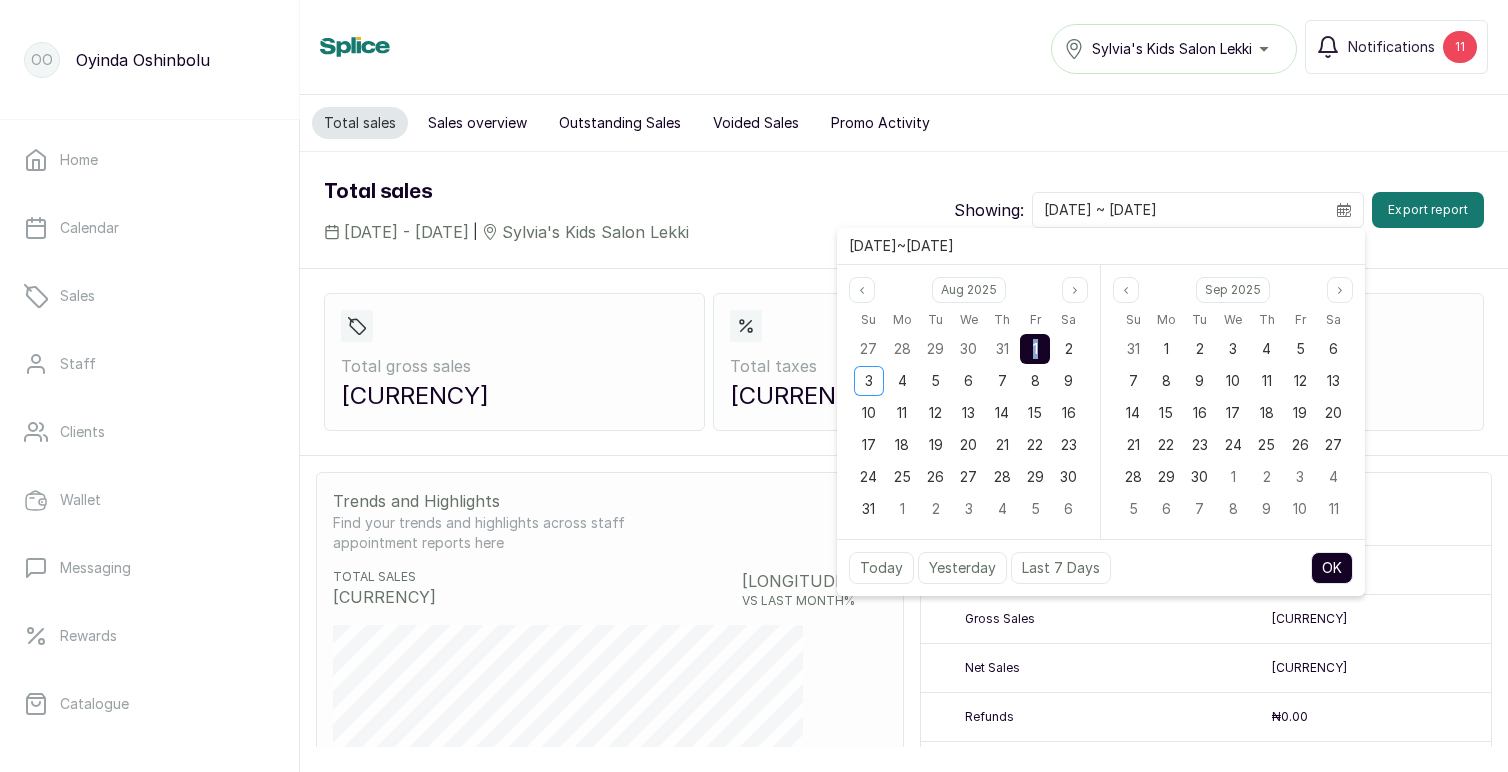 click on "OK" at bounding box center [1332, 568] 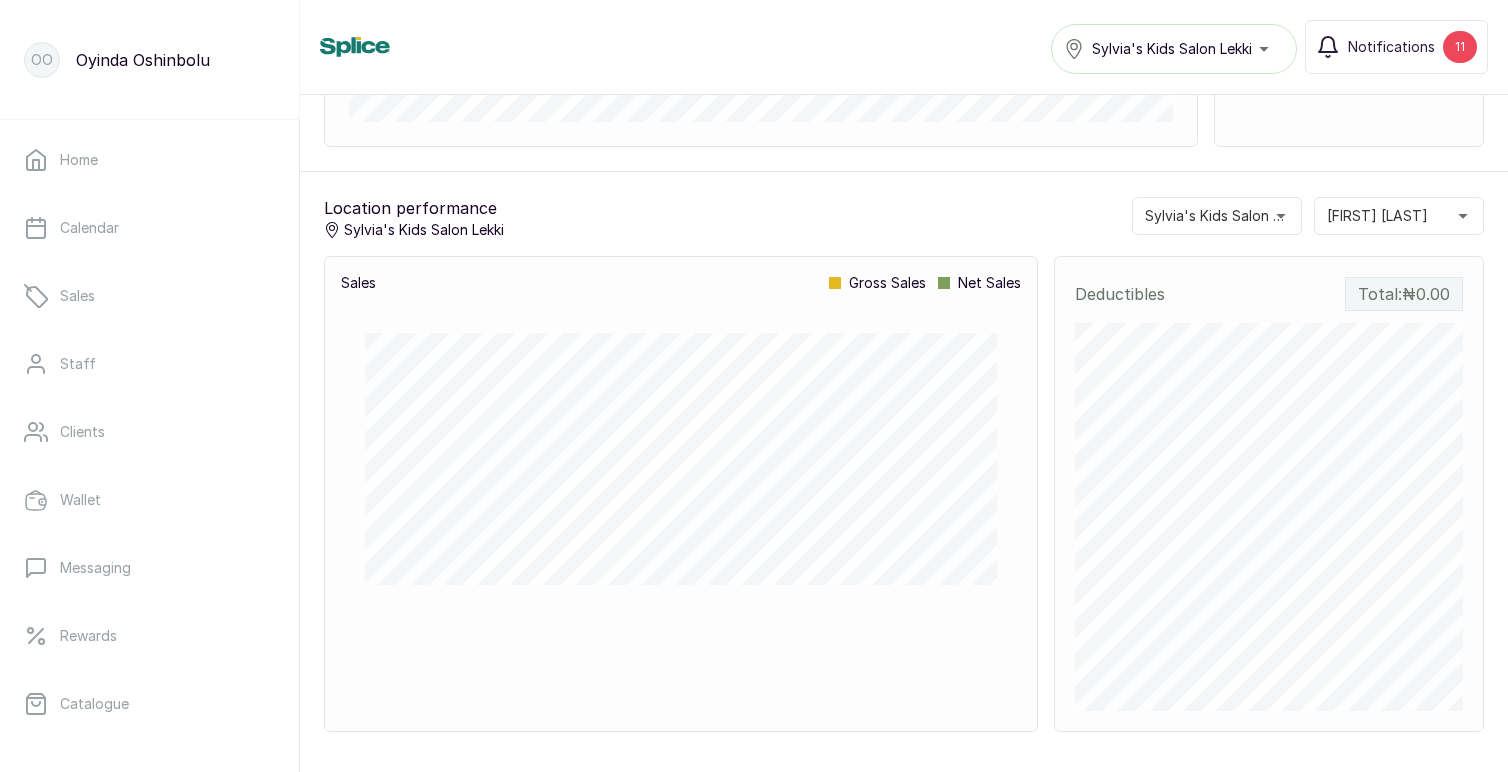 scroll, scrollTop: 1152, scrollLeft: 0, axis: vertical 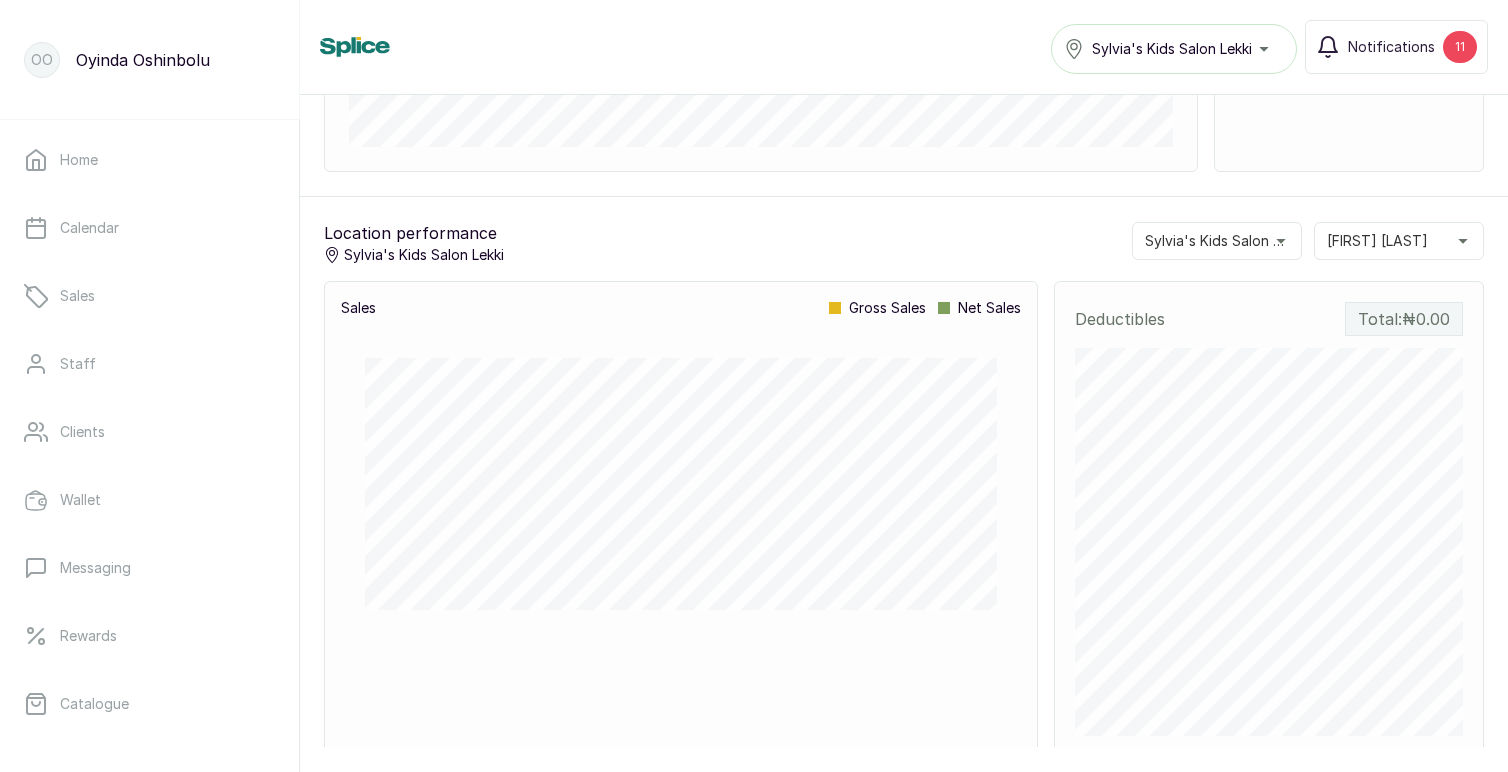 click on "Sylvia's Kids Salon Lekki" at bounding box center [1217, 241] 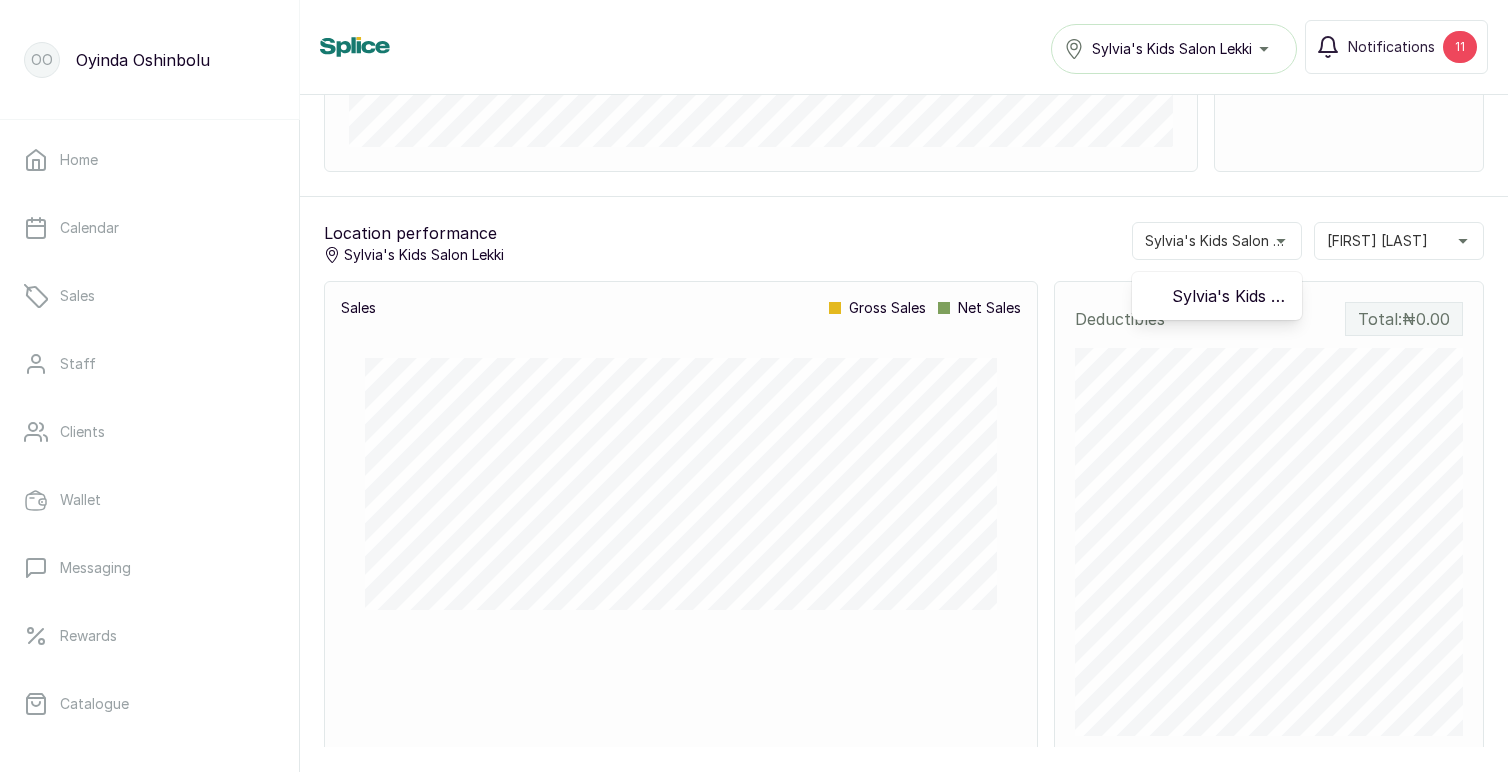 click on "Sylvia's Kids Salon Lekki" at bounding box center (1217, 241) 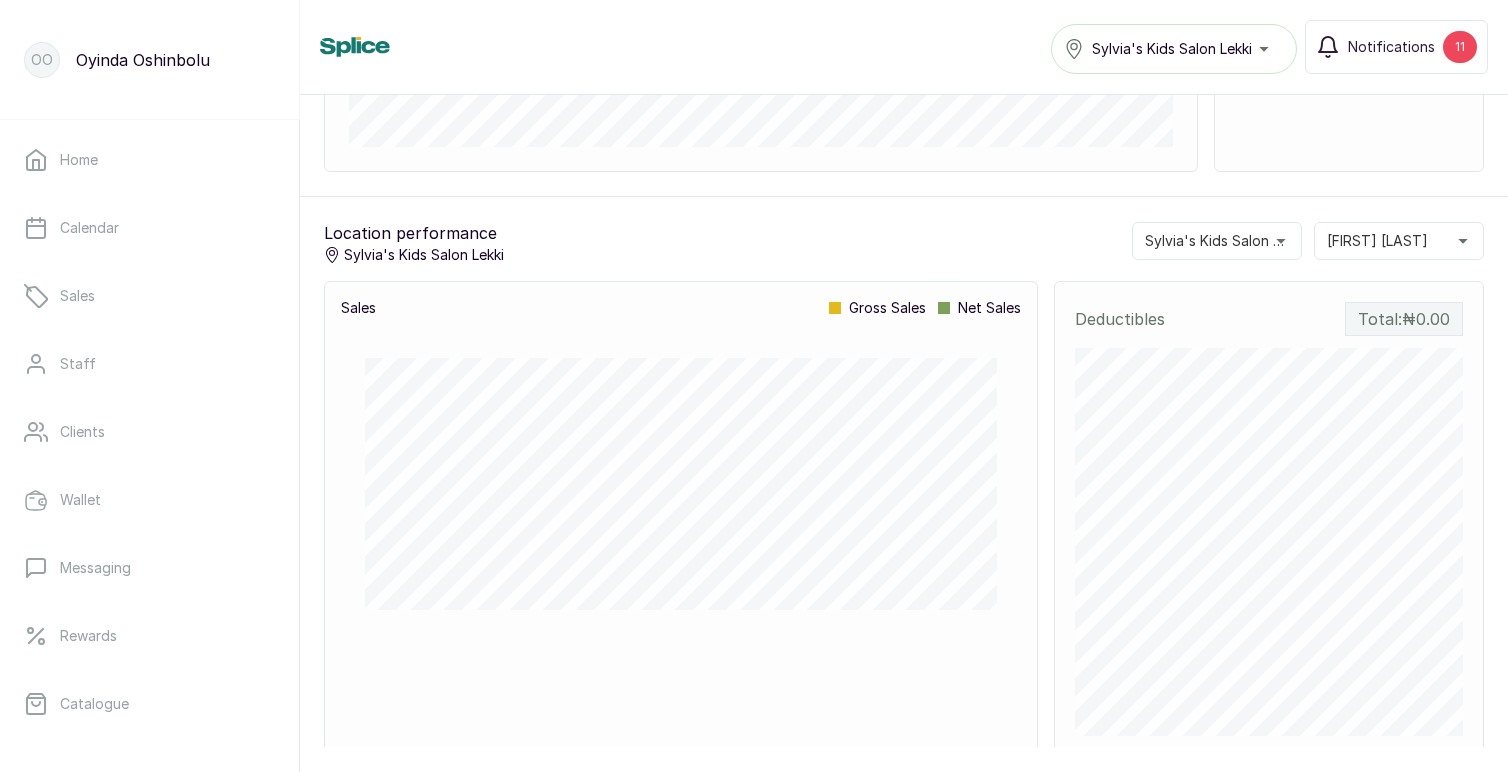 click on "[FIRST] [LAST]" at bounding box center (1377, 241) 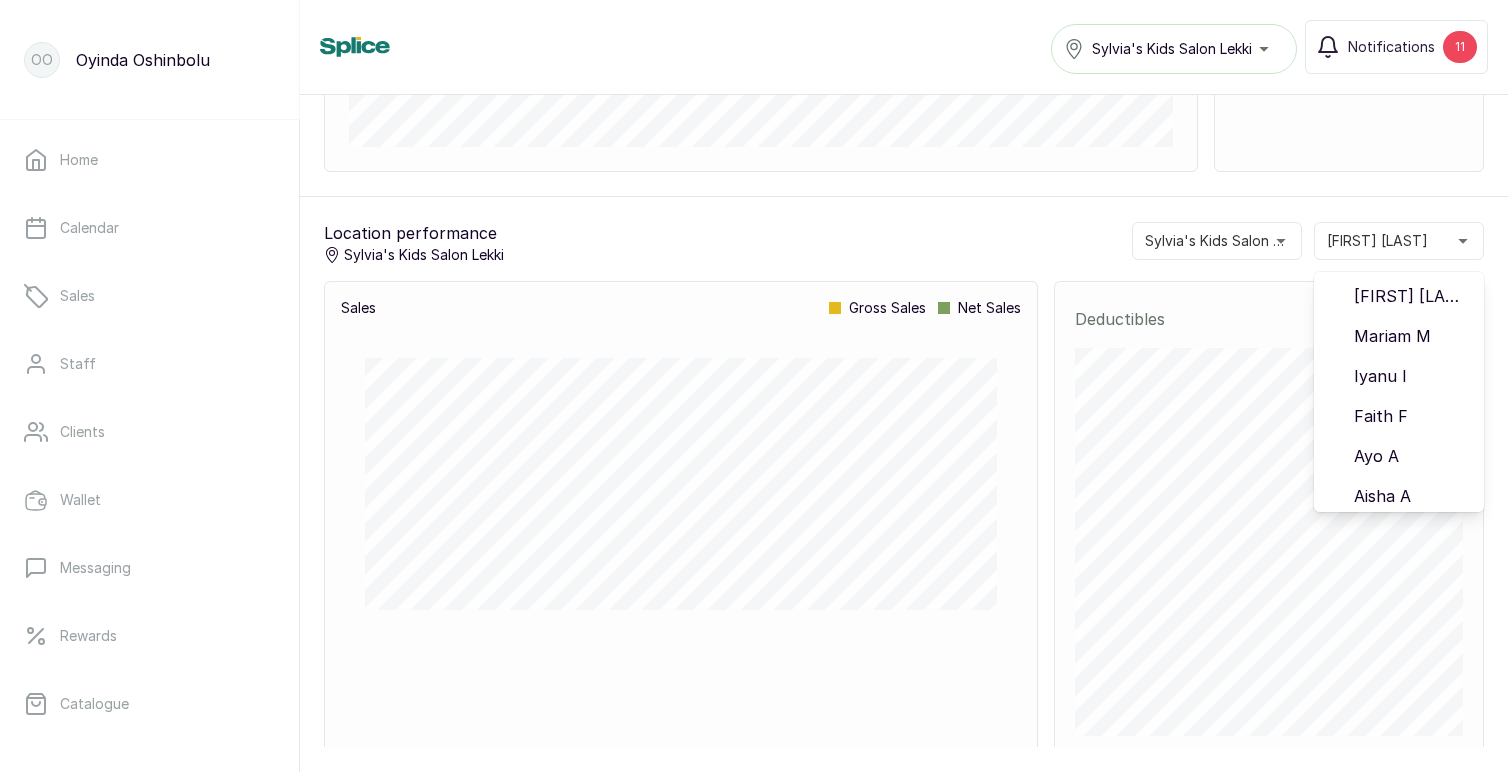 click on "[FIRST] [LAST]" at bounding box center (1377, 241) 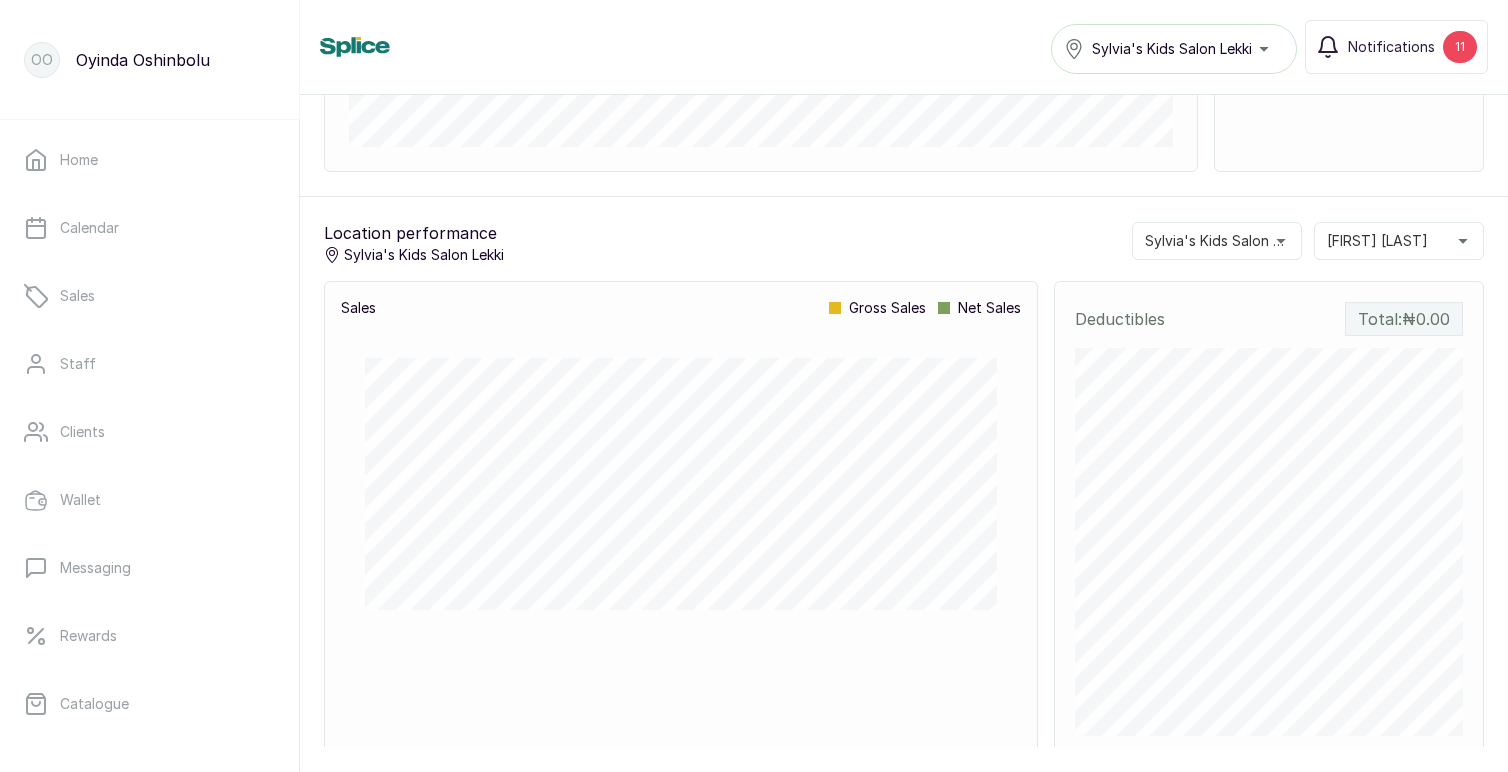 click on "[FIRST] [LAST]" at bounding box center [1377, 241] 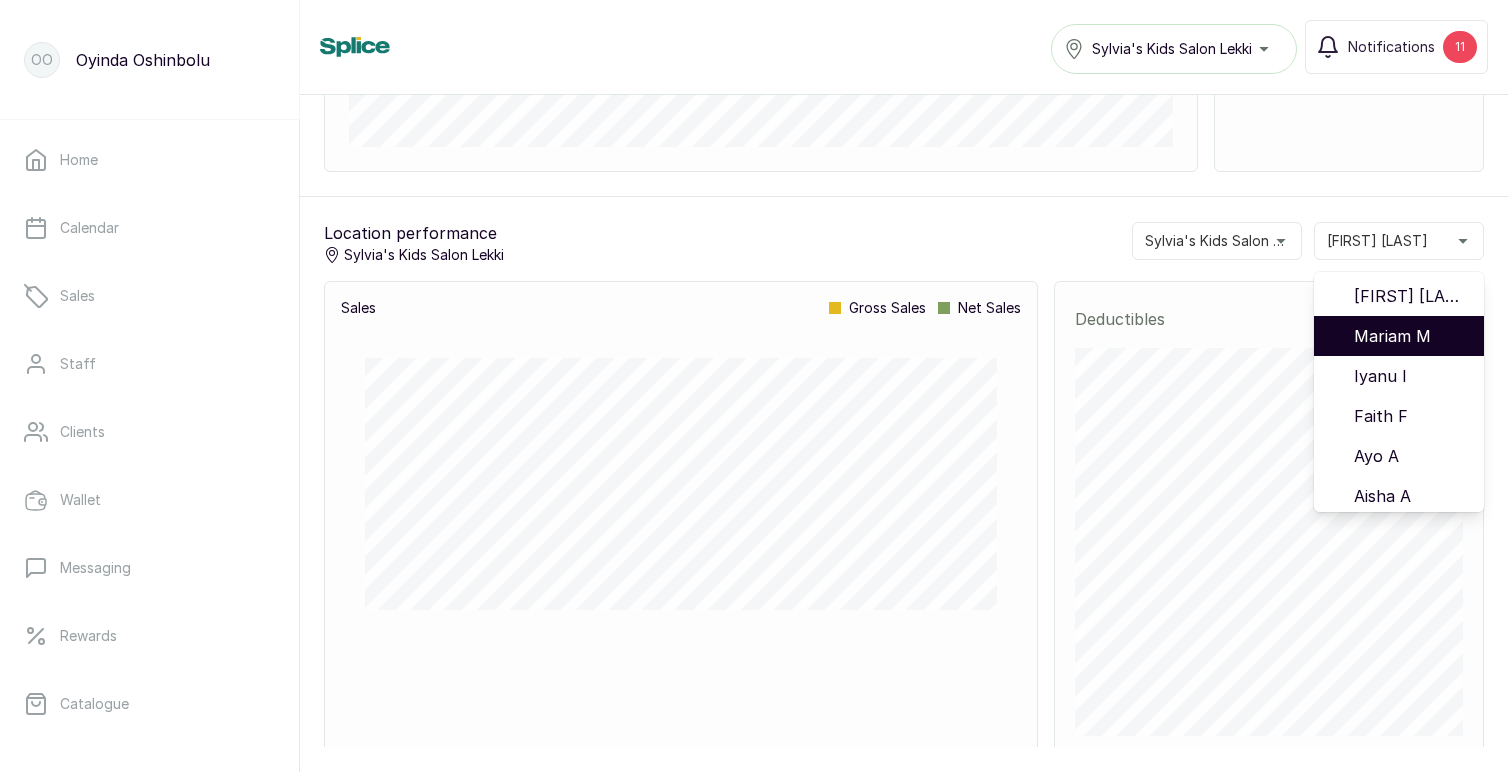 click on "Mariam M" at bounding box center (1411, 336) 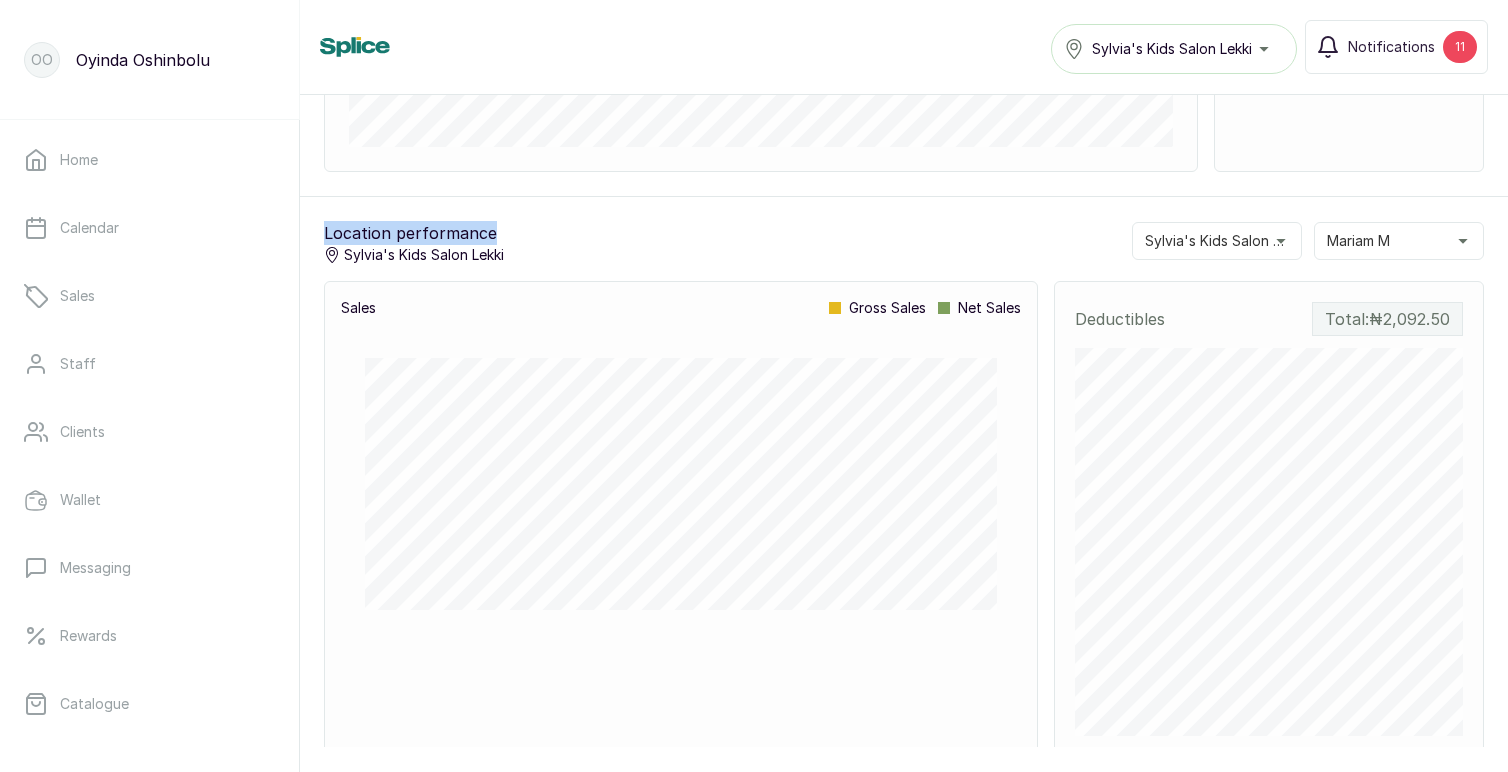 drag, startPoint x: 320, startPoint y: 230, endPoint x: 510, endPoint y: 223, distance: 190.1289 